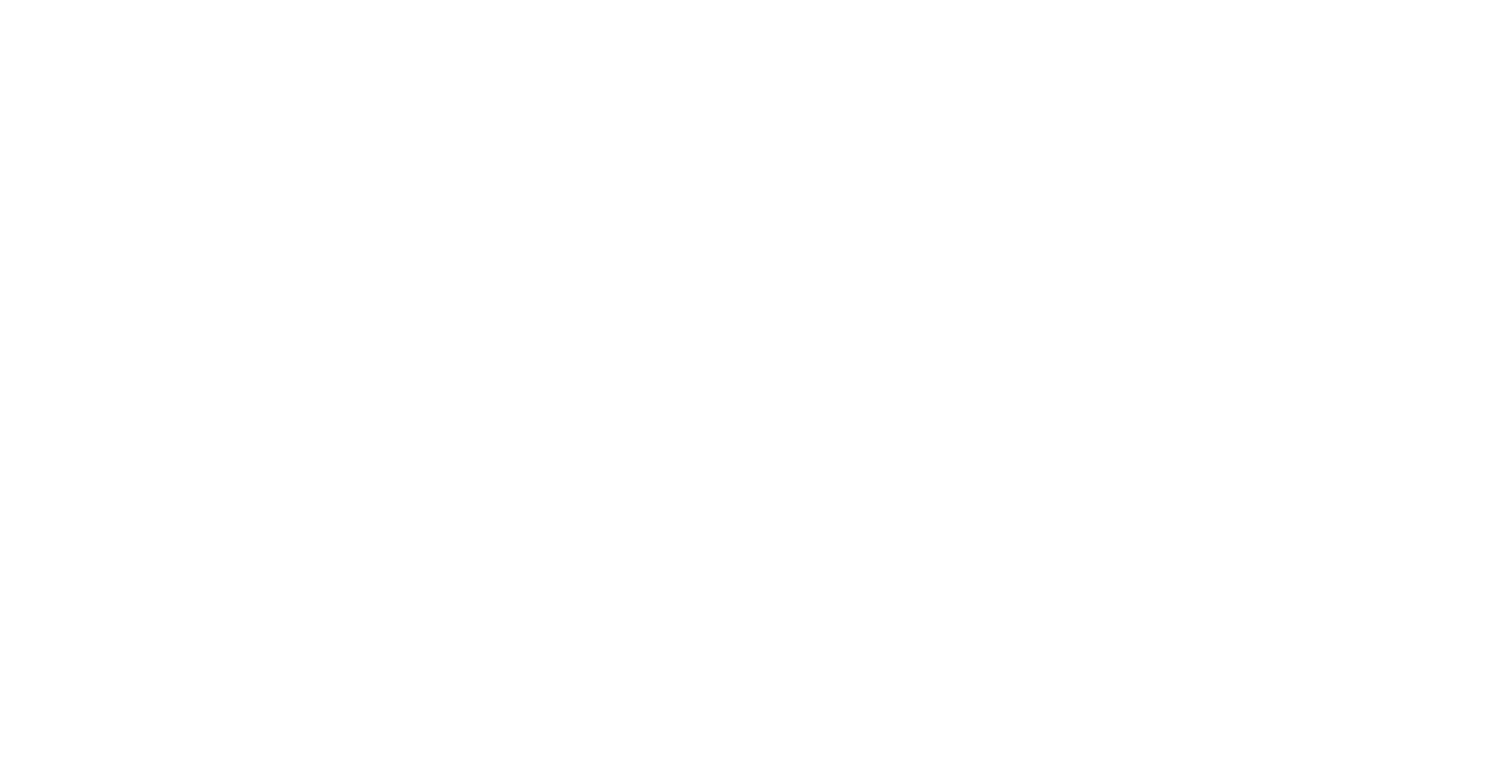 scroll, scrollTop: 0, scrollLeft: 0, axis: both 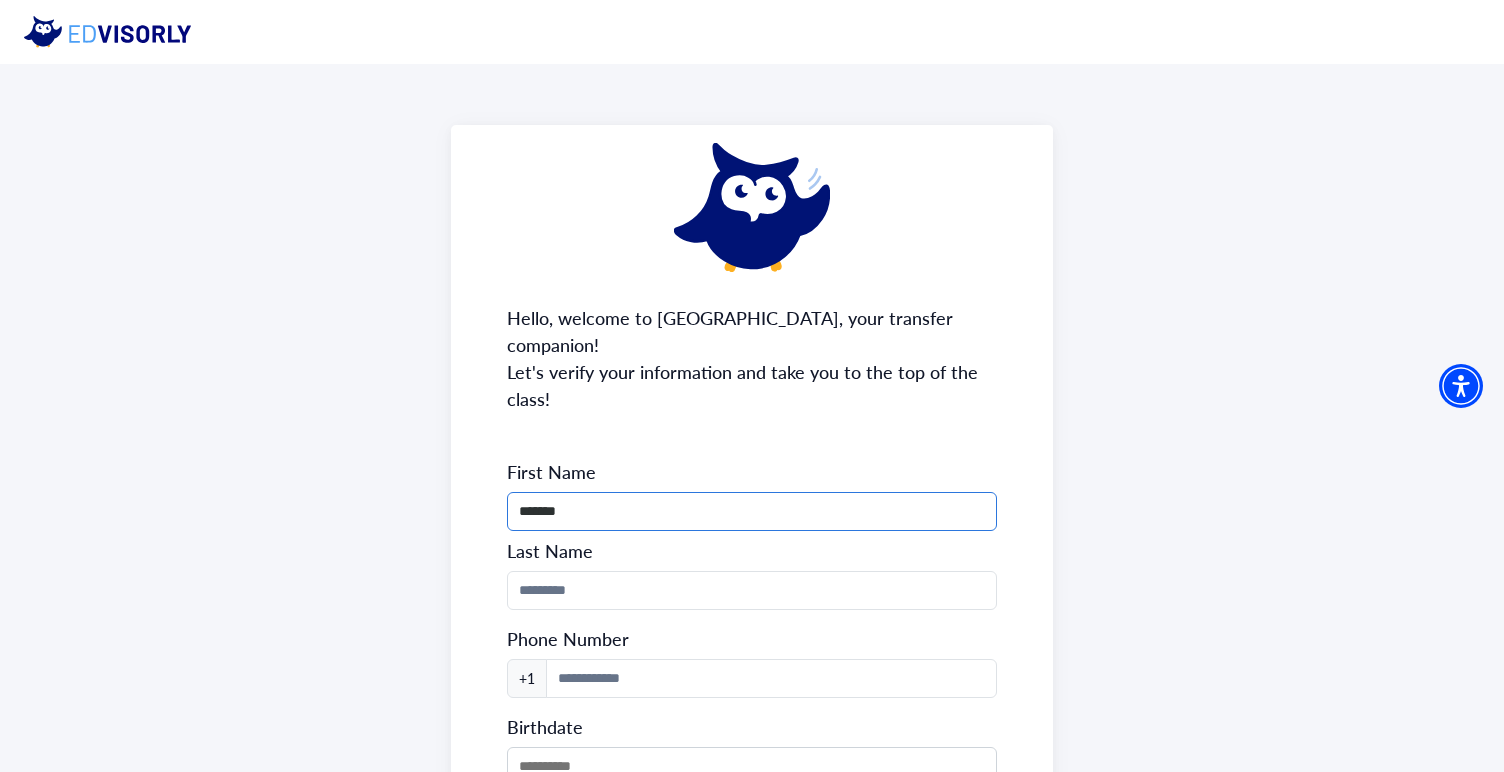 click on "*******" at bounding box center [752, 511] 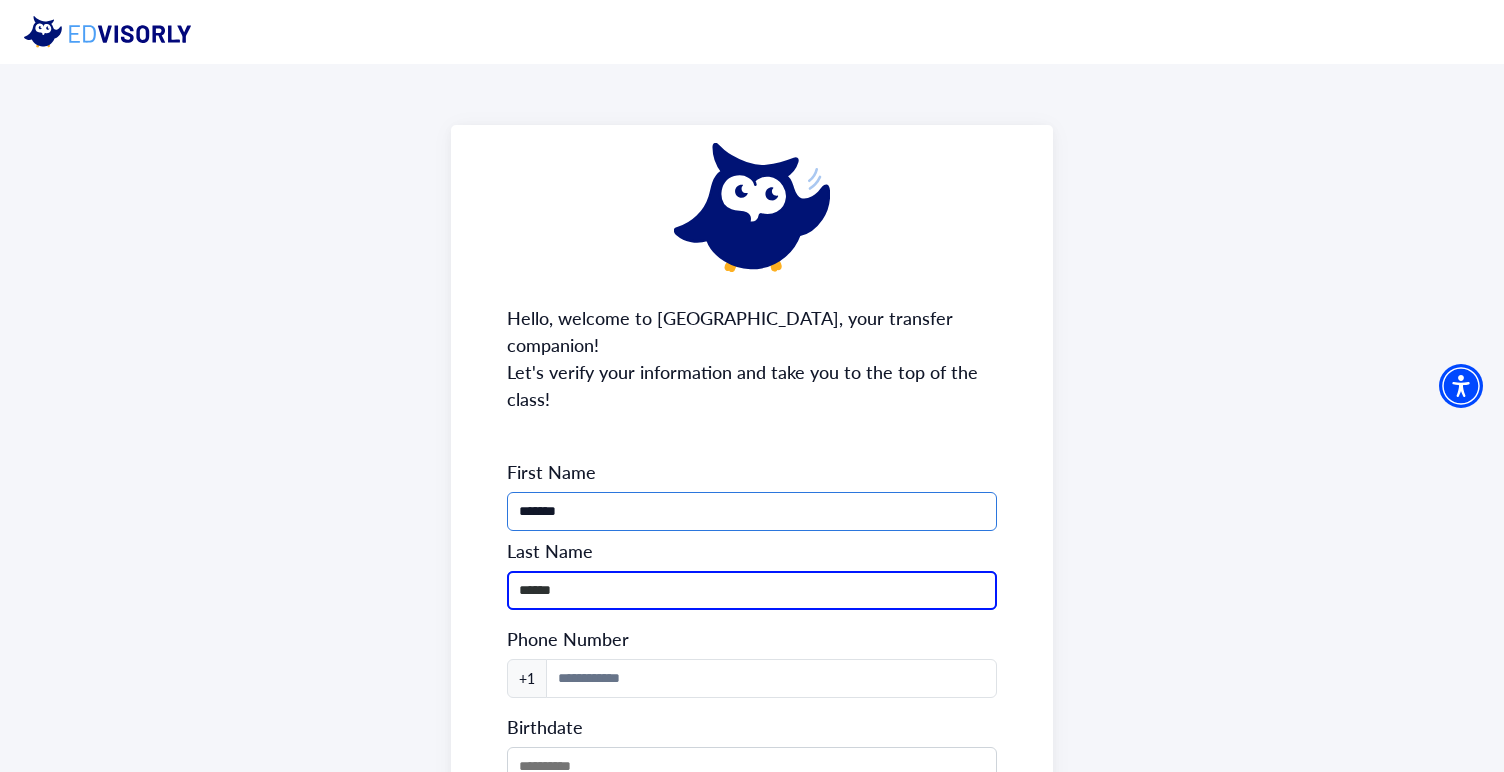 type on "******" 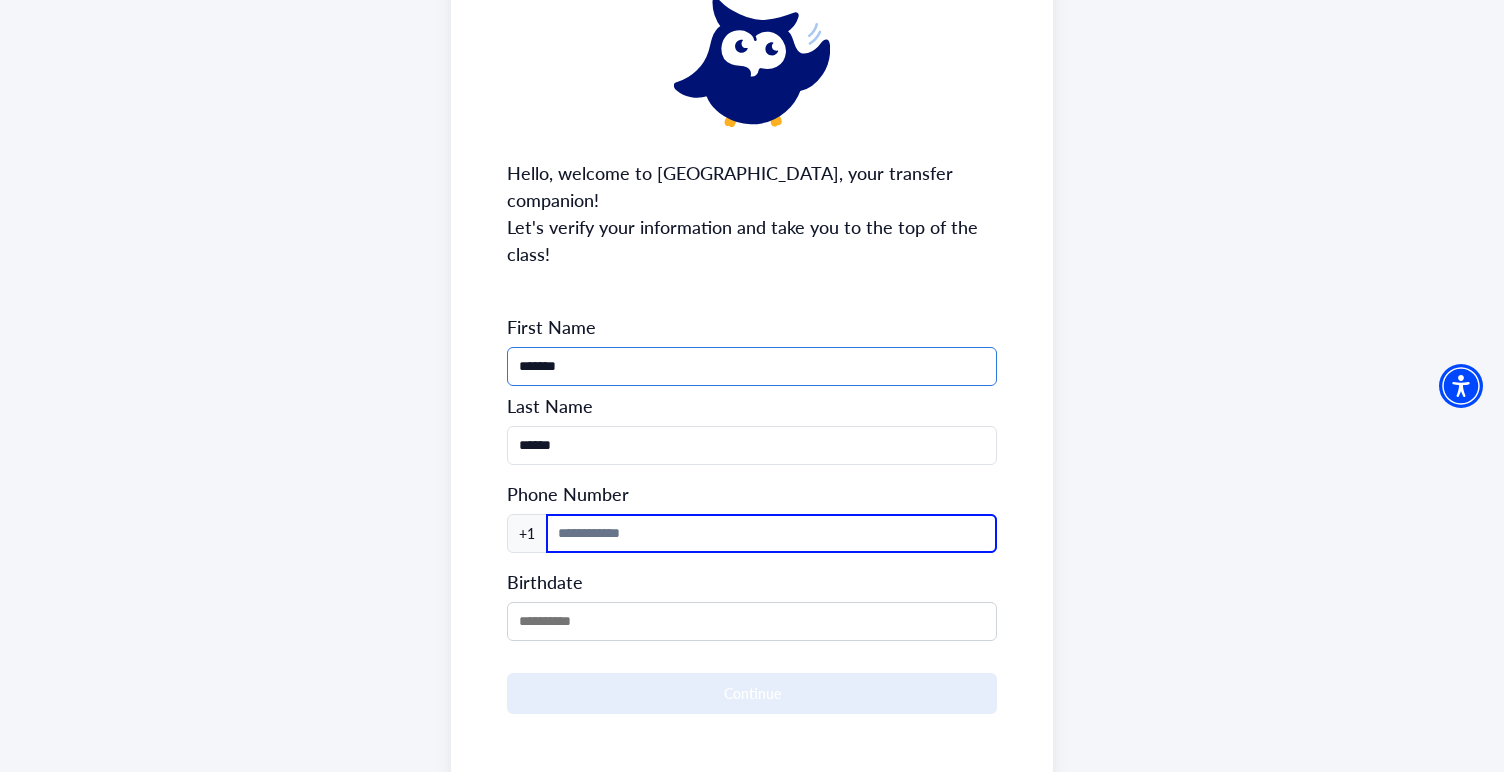 scroll, scrollTop: 160, scrollLeft: 0, axis: vertical 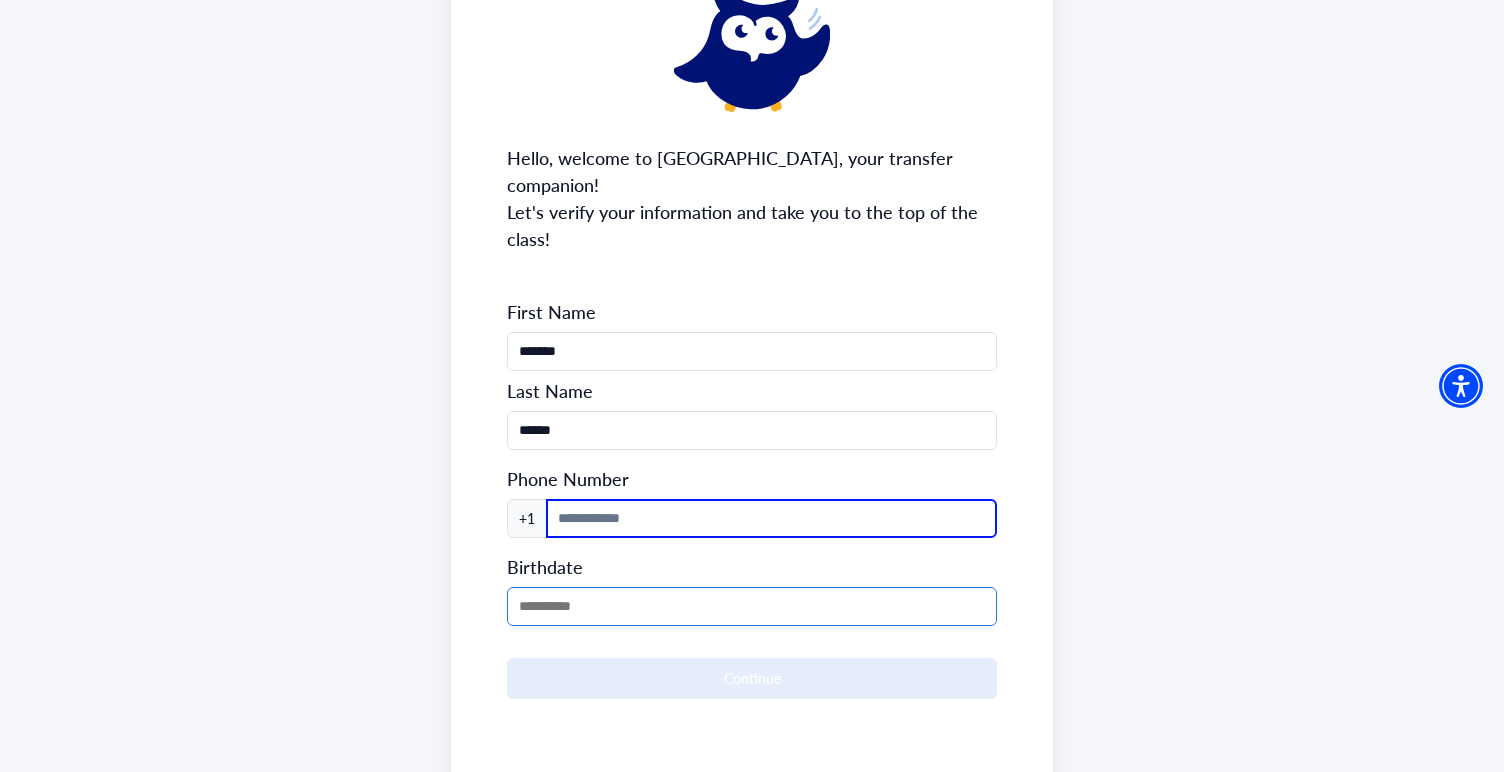 click at bounding box center (752, 606) 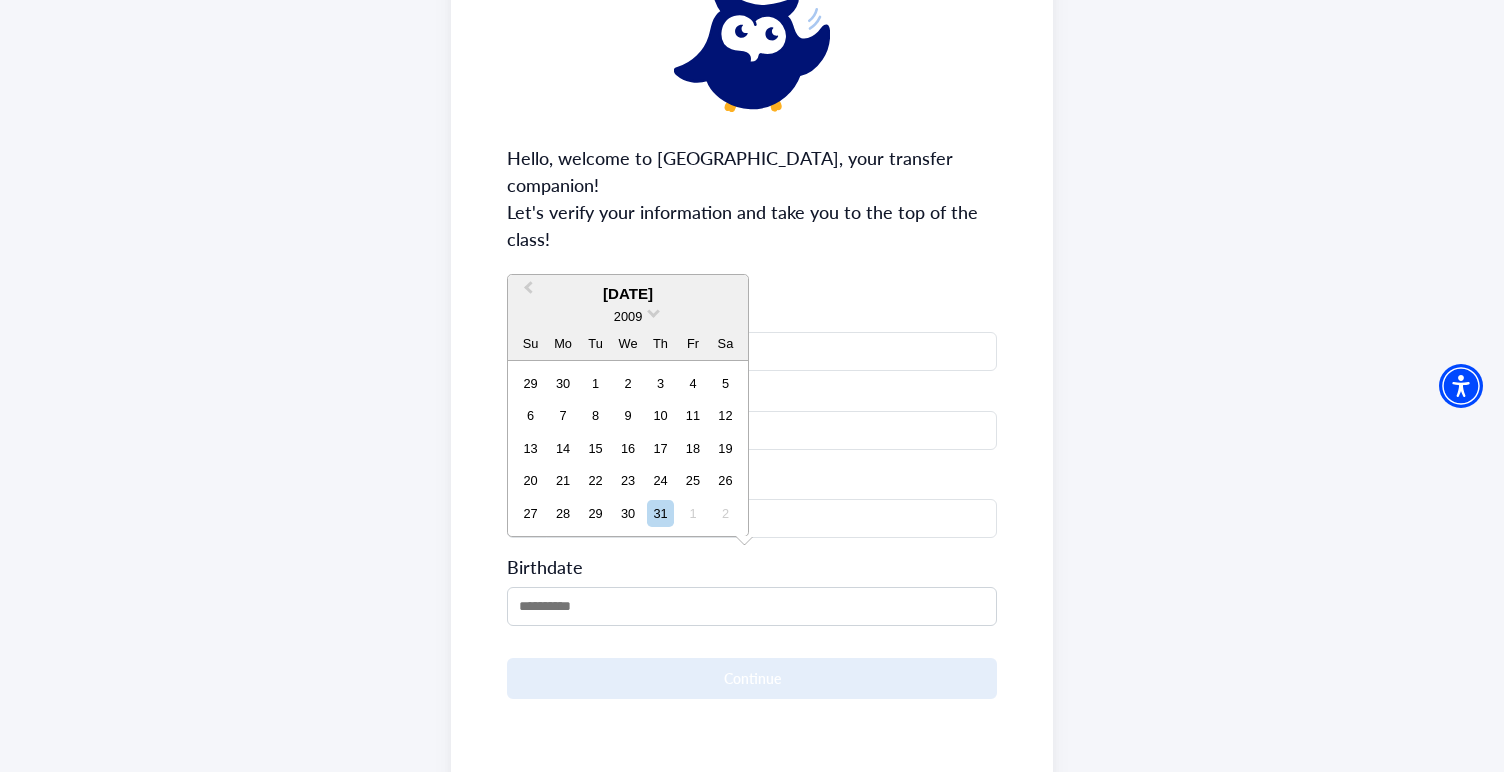 click on "[DATE]" at bounding box center (628, 294) 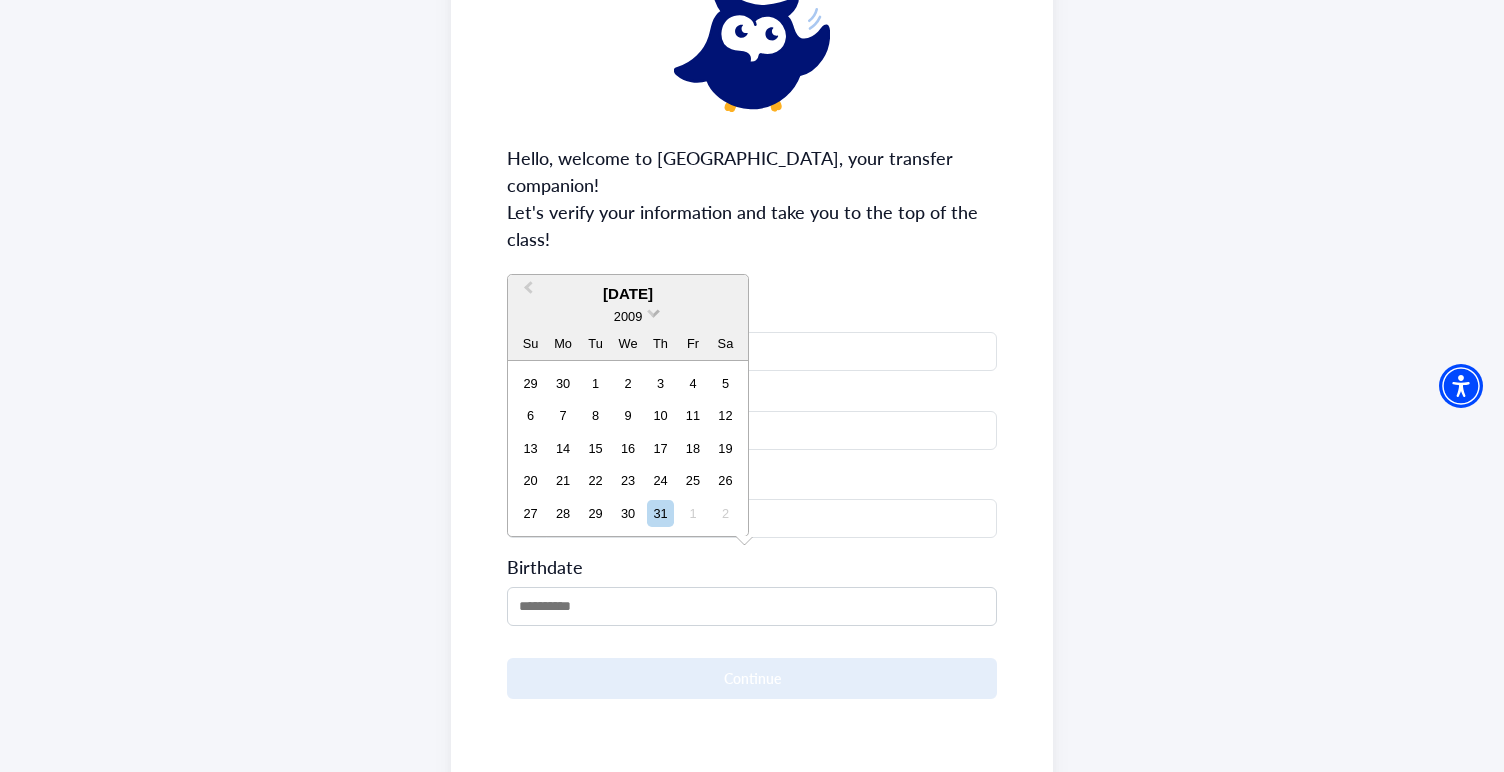 click at bounding box center (653, 311) 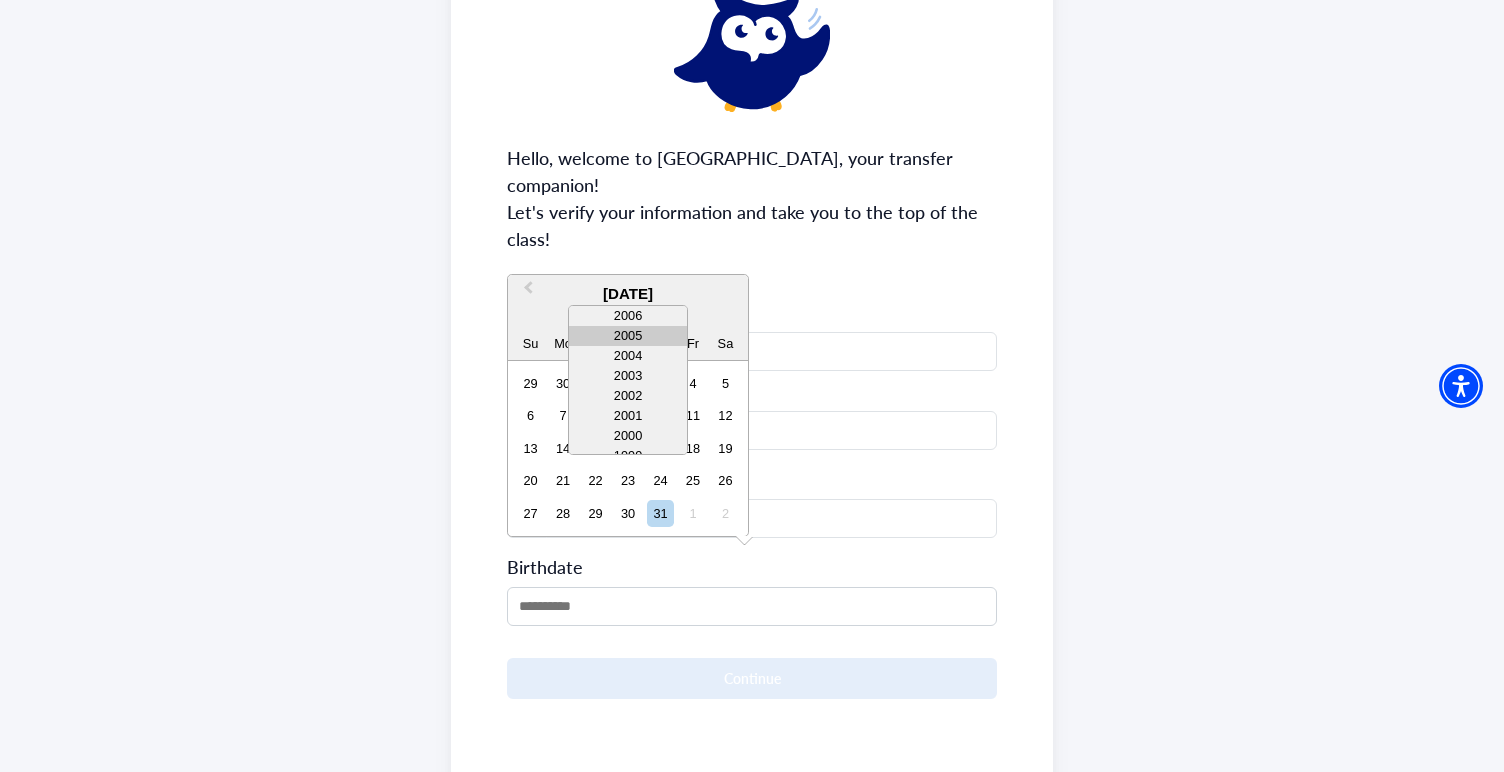 scroll, scrollTop: 63, scrollLeft: 0, axis: vertical 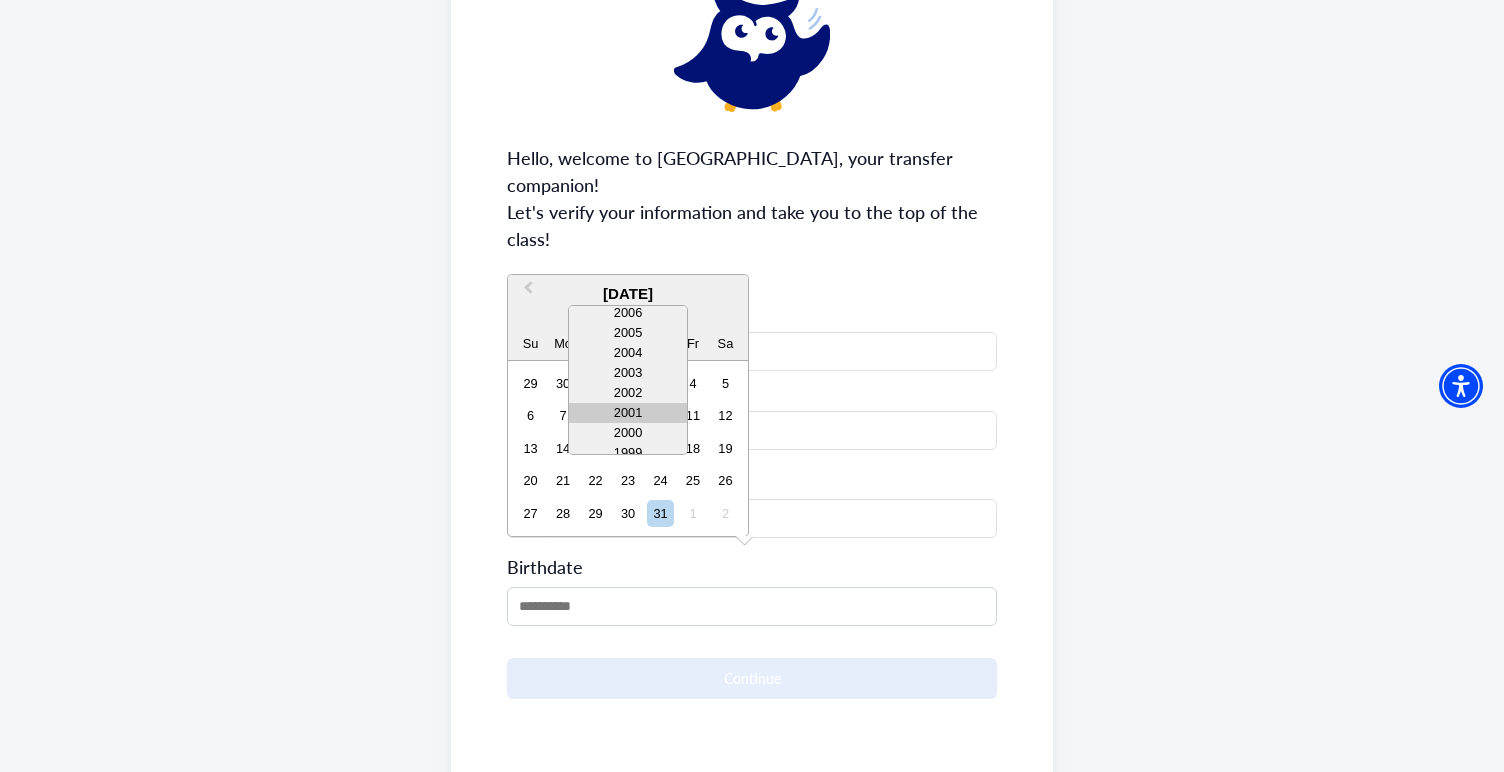 click on "2001" at bounding box center (628, 413) 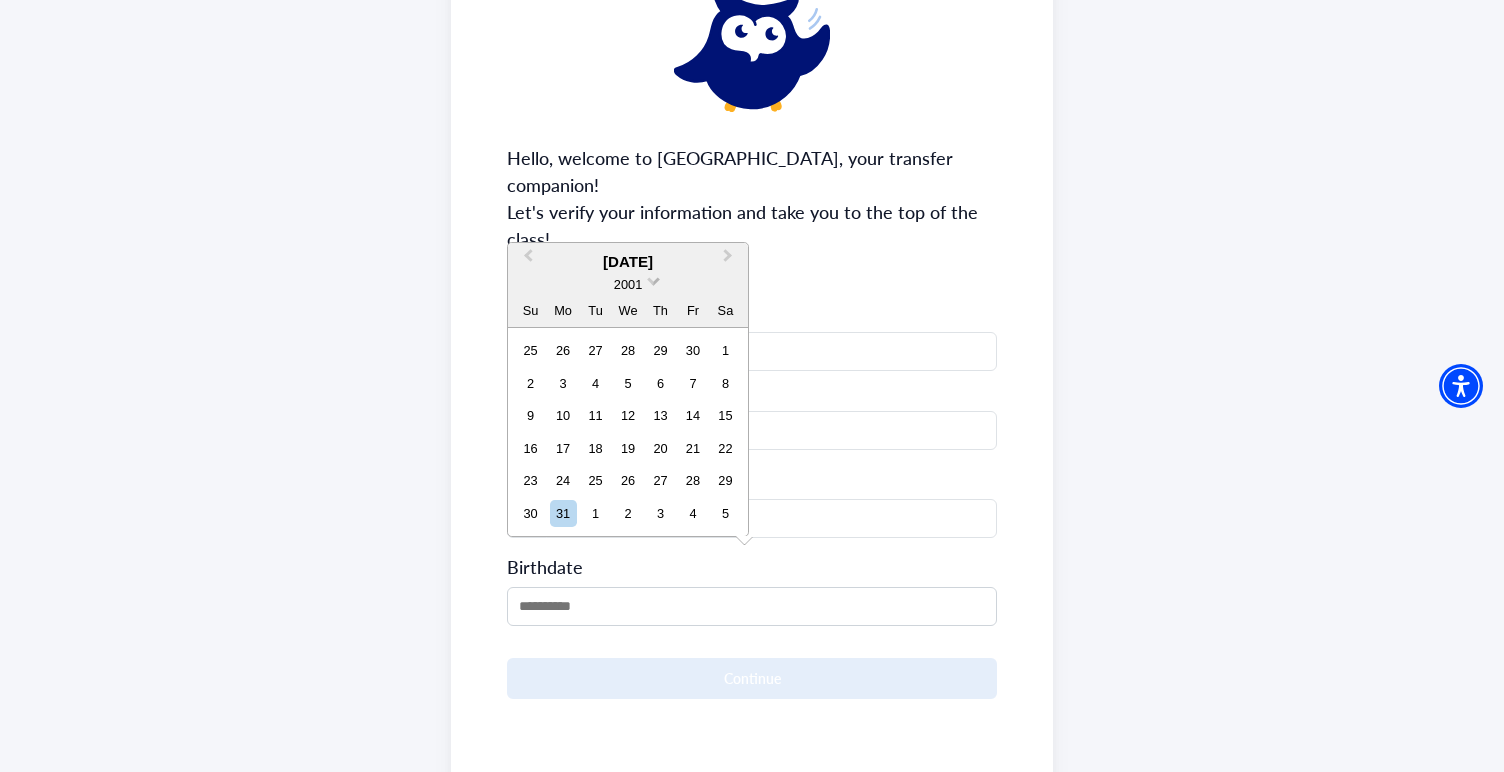 click at bounding box center [653, 279] 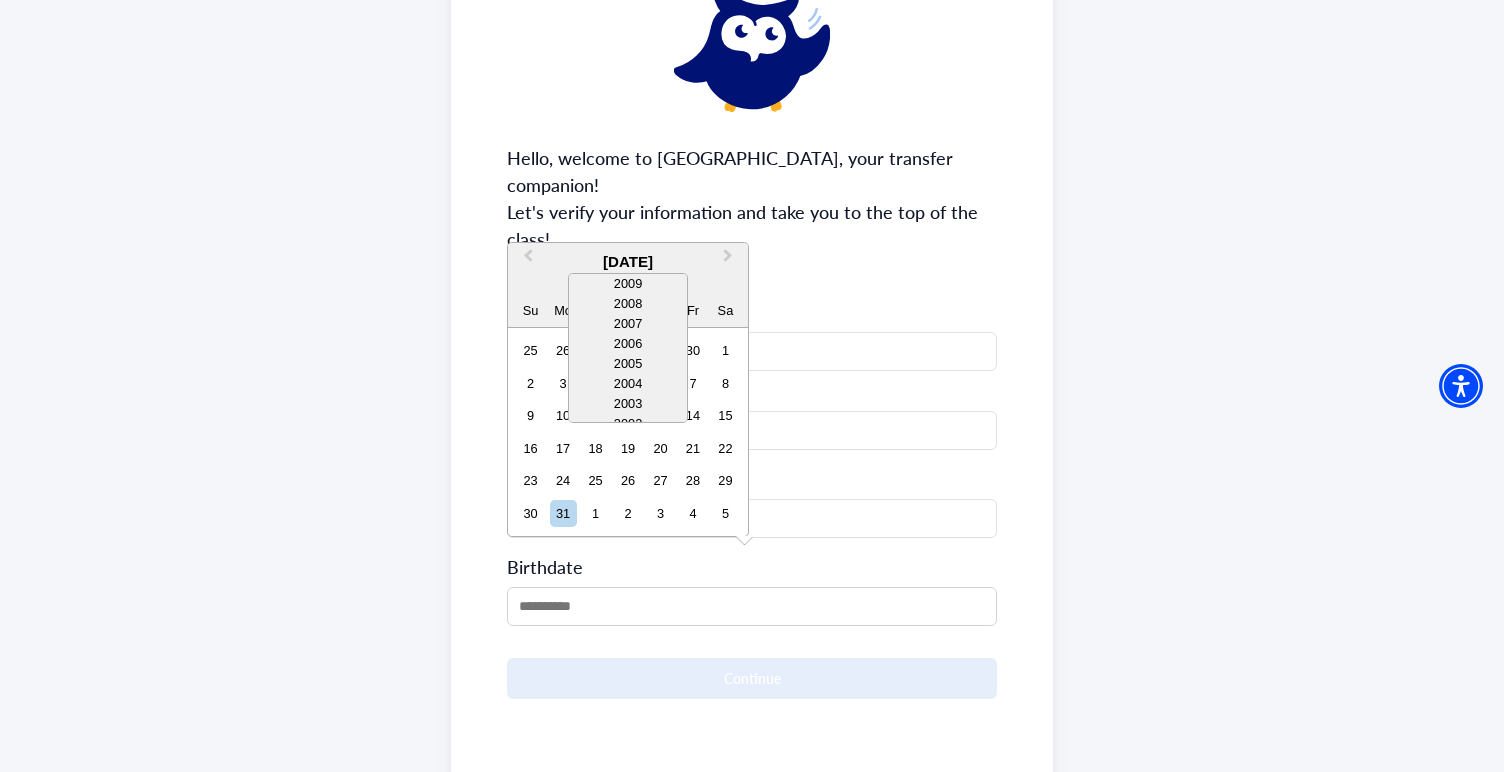 scroll, scrollTop: 96, scrollLeft: 0, axis: vertical 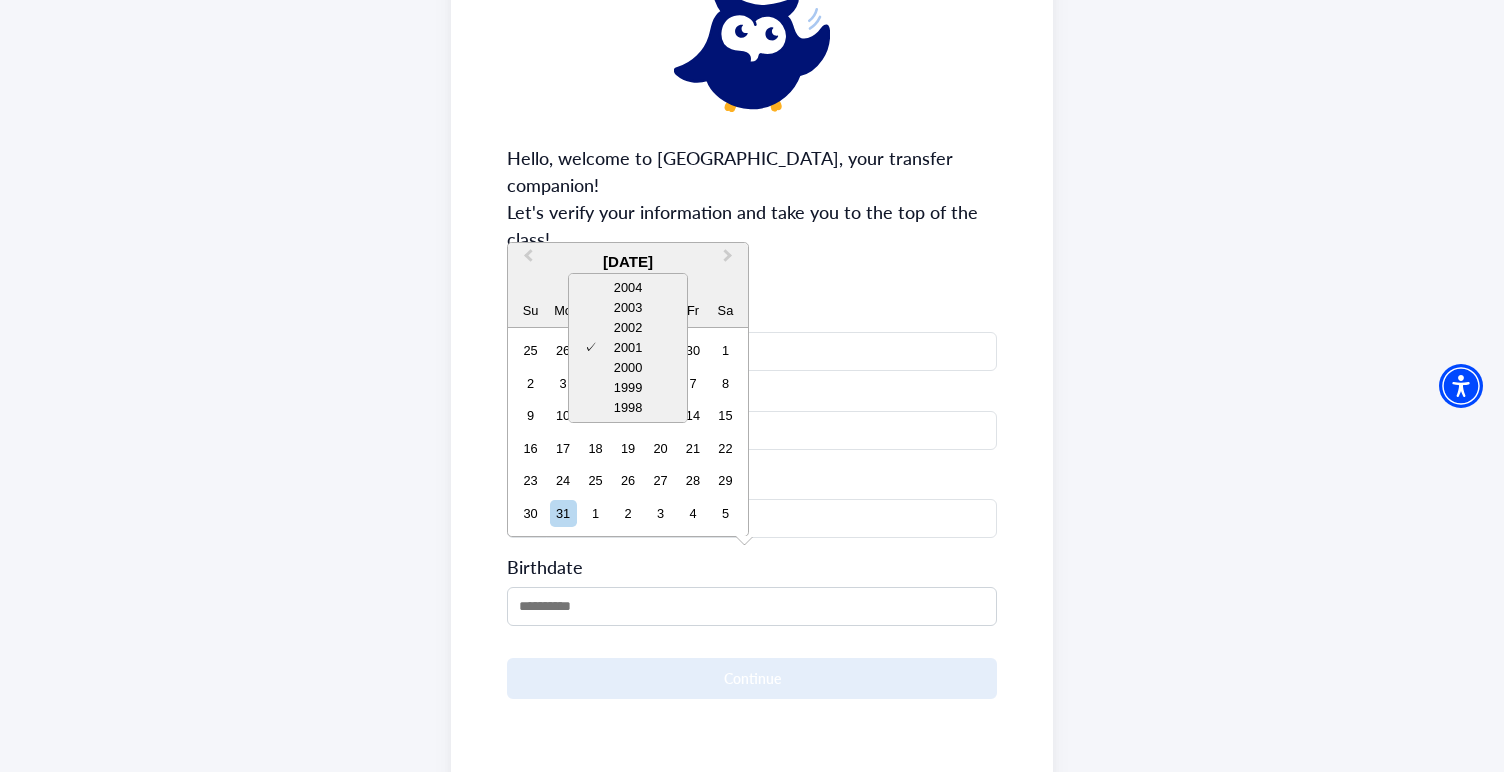 click on "Last Name" at bounding box center (752, 391) 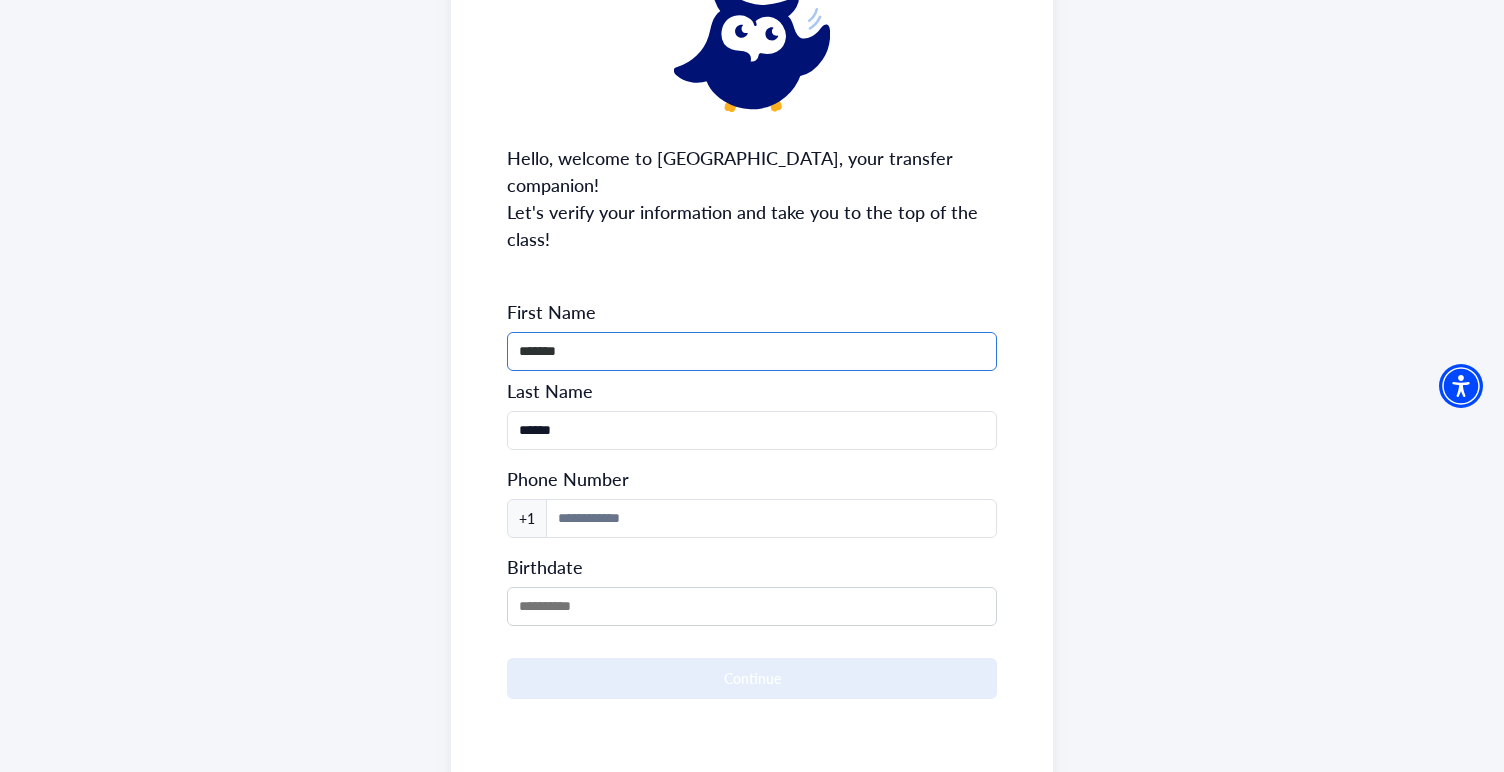 click on "*******" at bounding box center (752, 351) 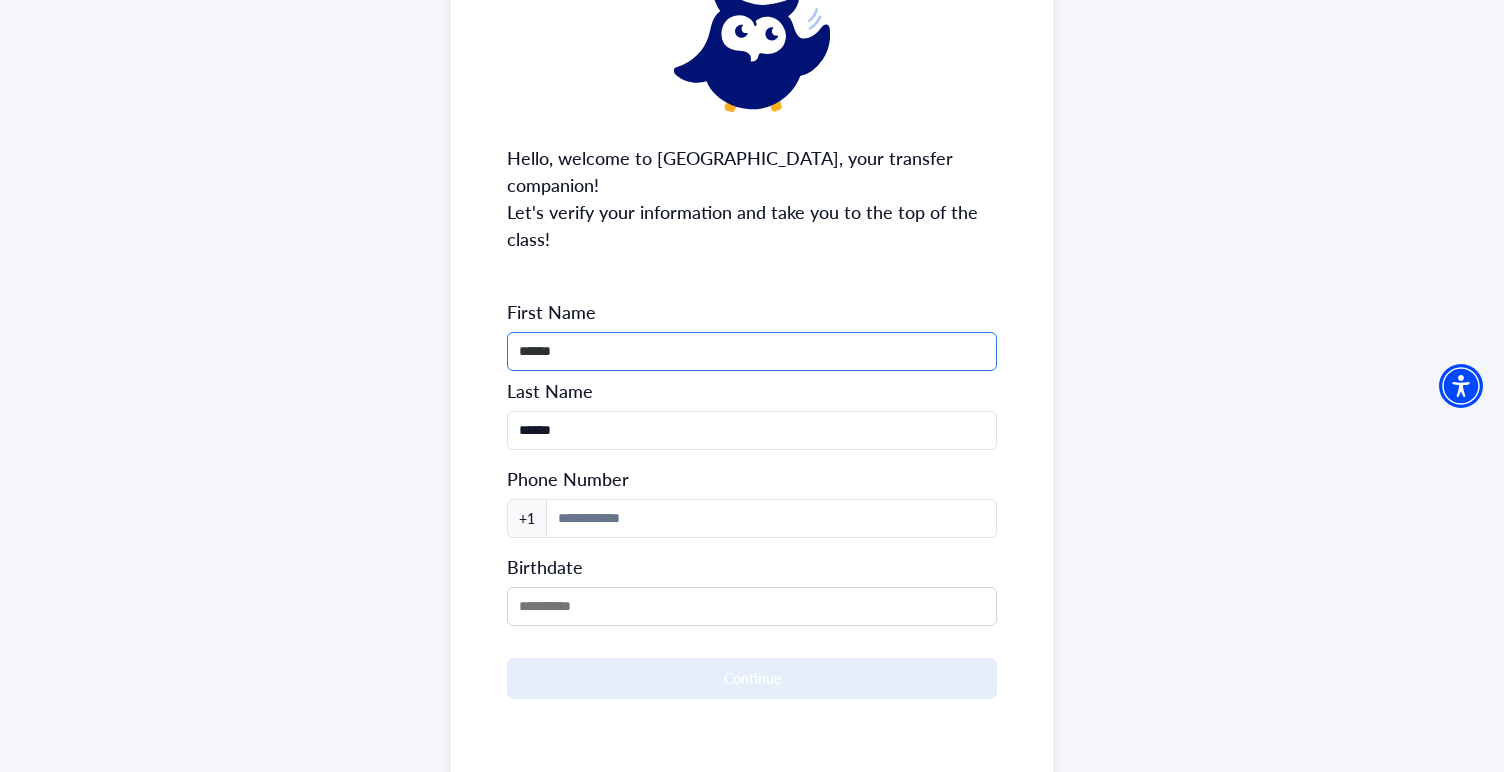 type on "******" 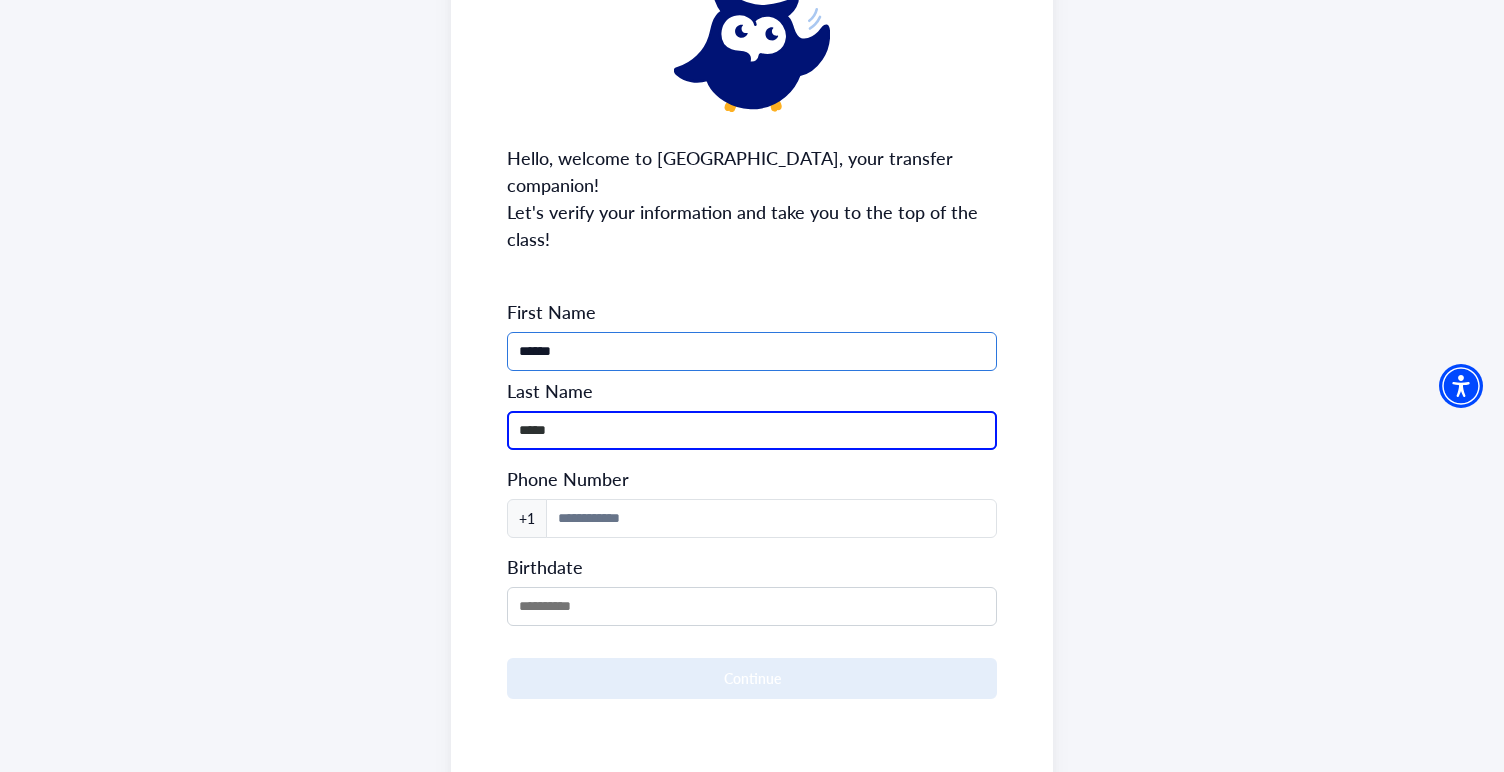 type on "******" 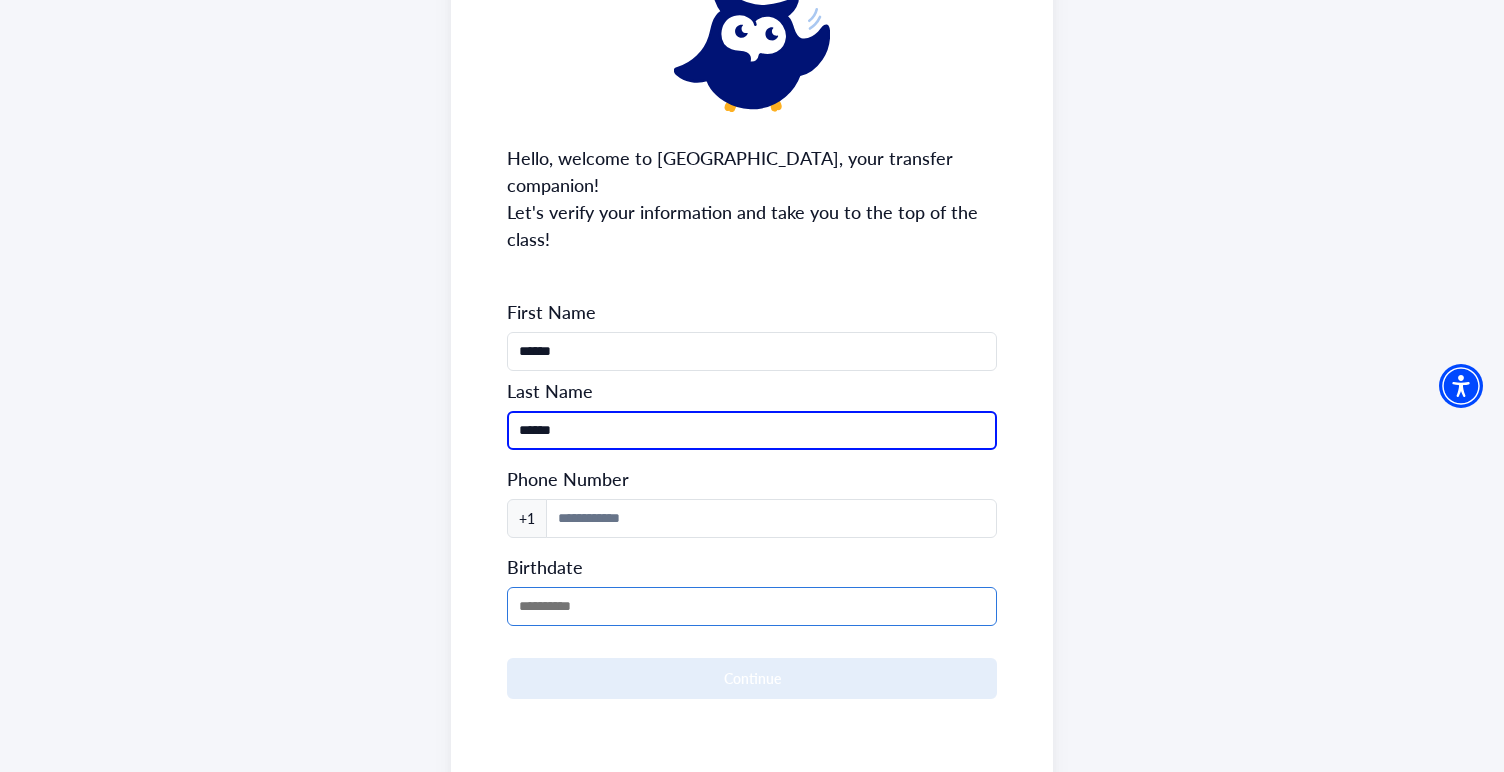 click at bounding box center [752, 606] 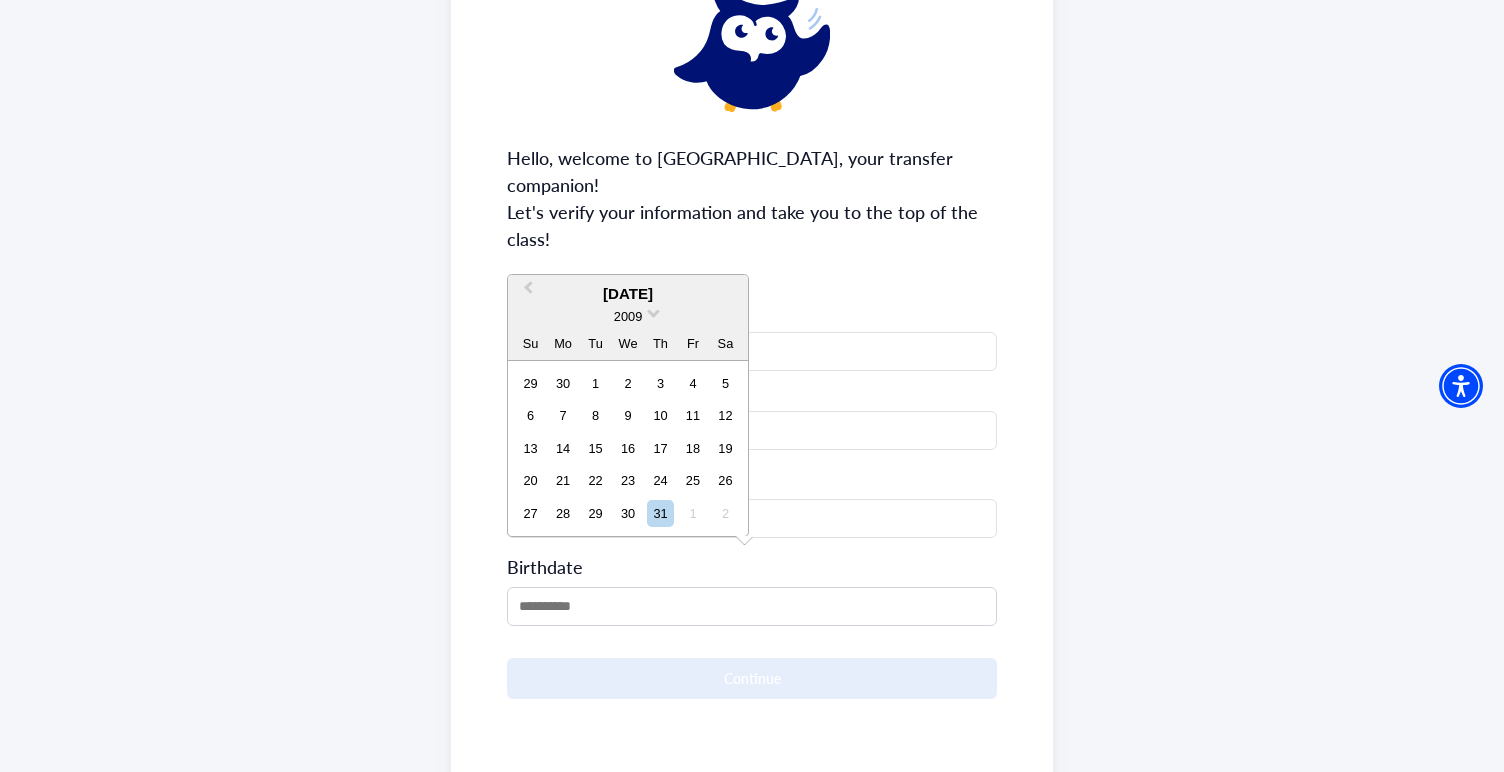 click on "2009" at bounding box center (628, 316) 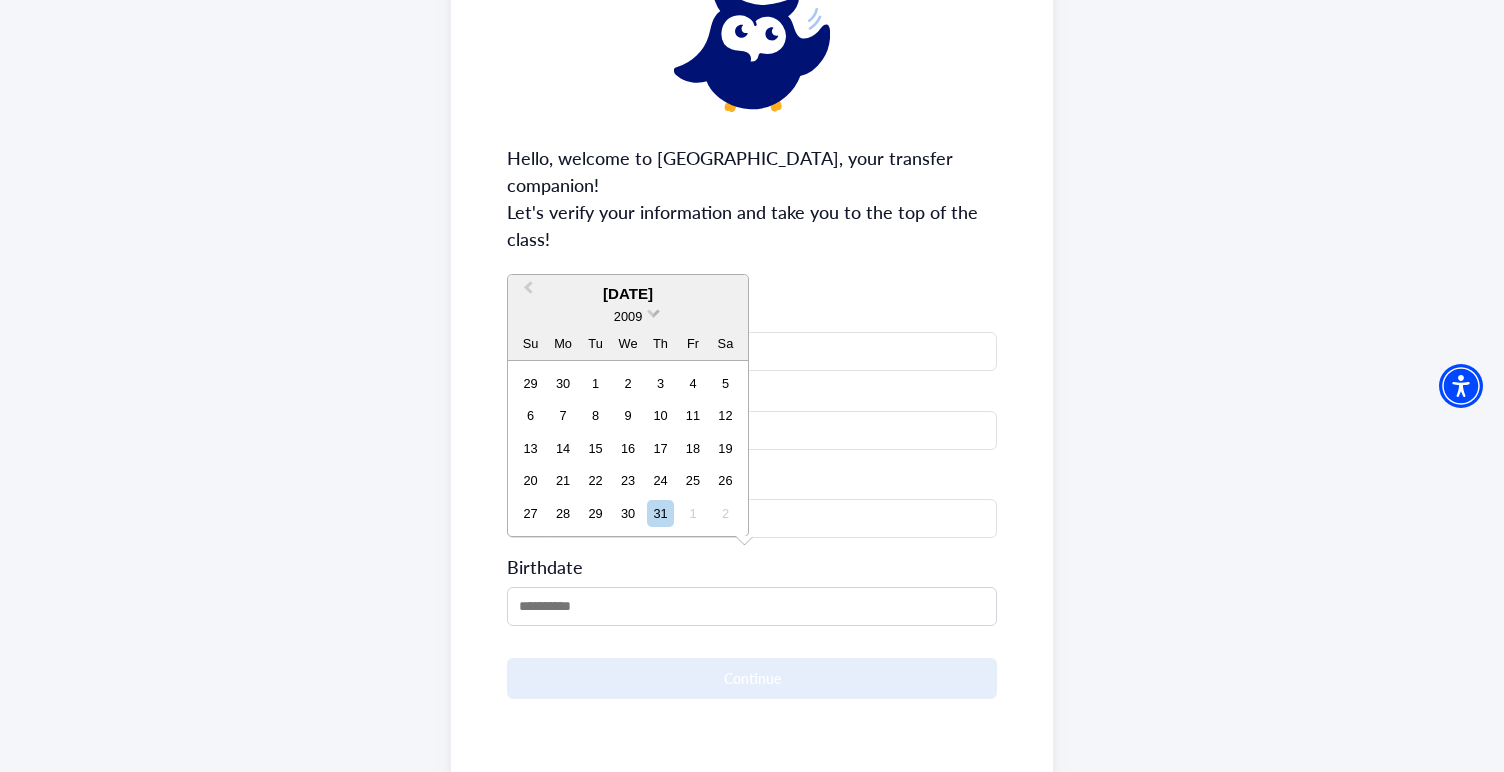 click on "2009" at bounding box center [628, 316] 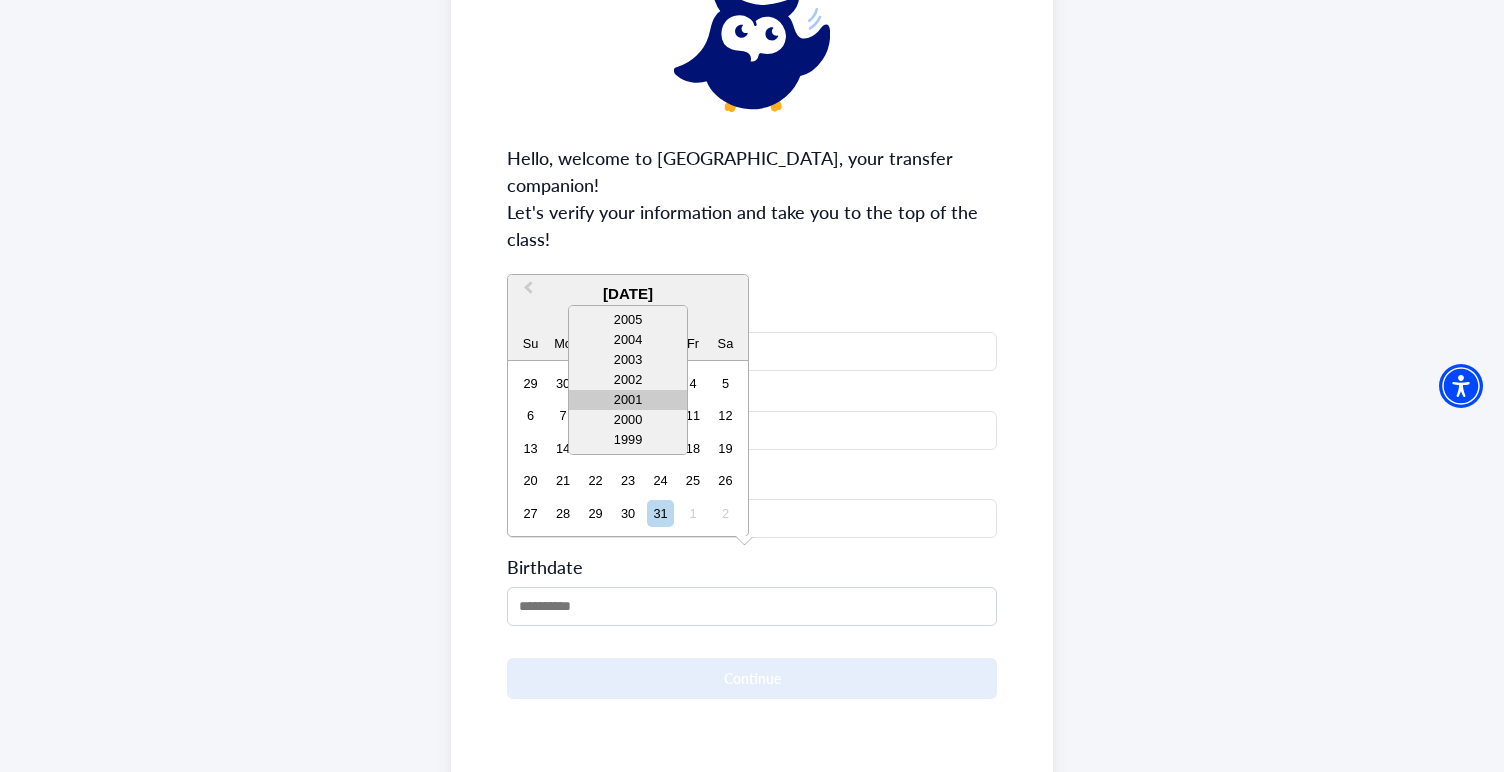 scroll, scrollTop: 77, scrollLeft: 0, axis: vertical 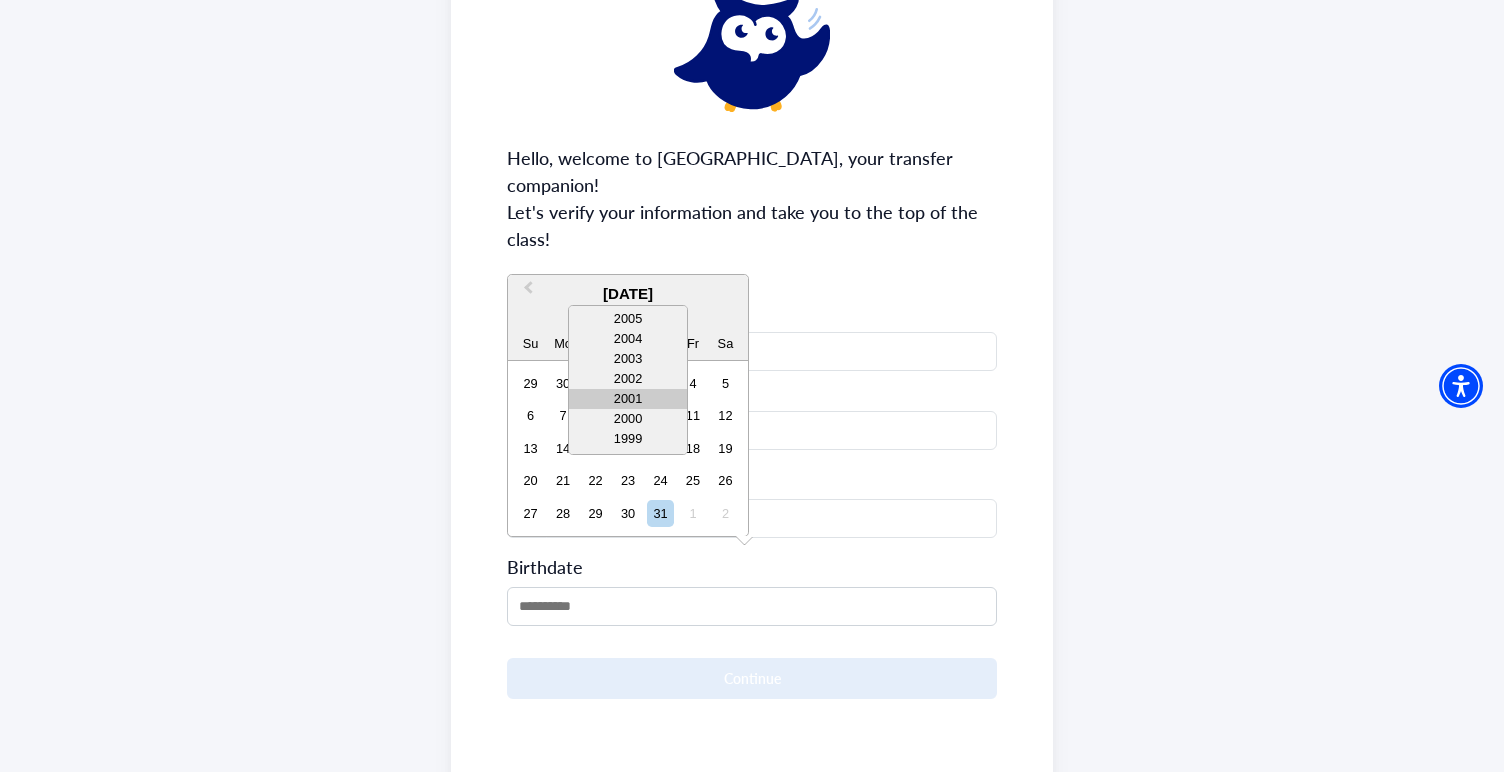 click on "2001" at bounding box center [628, 399] 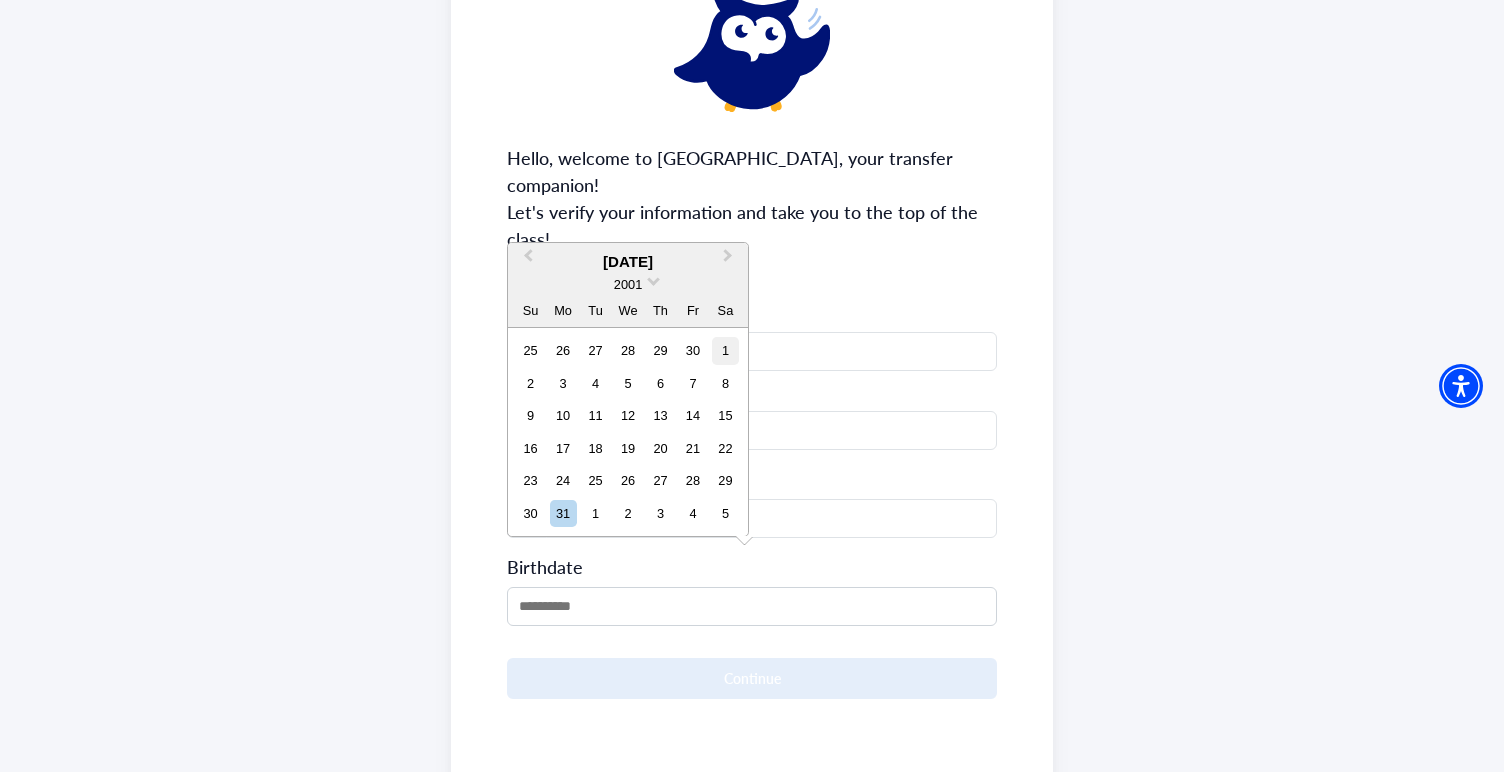 click on "1" at bounding box center [725, 350] 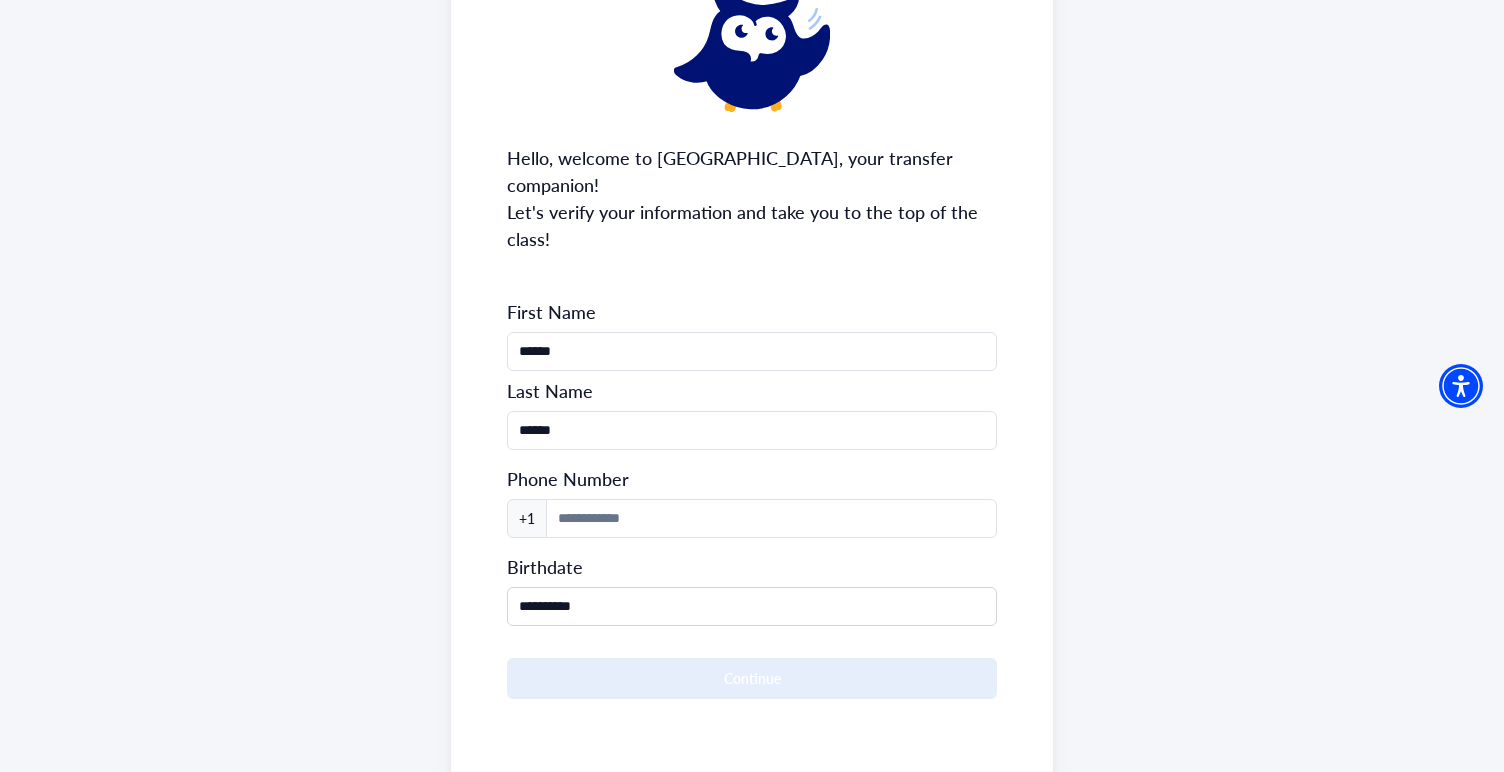 click on "**********" at bounding box center [752, 499] 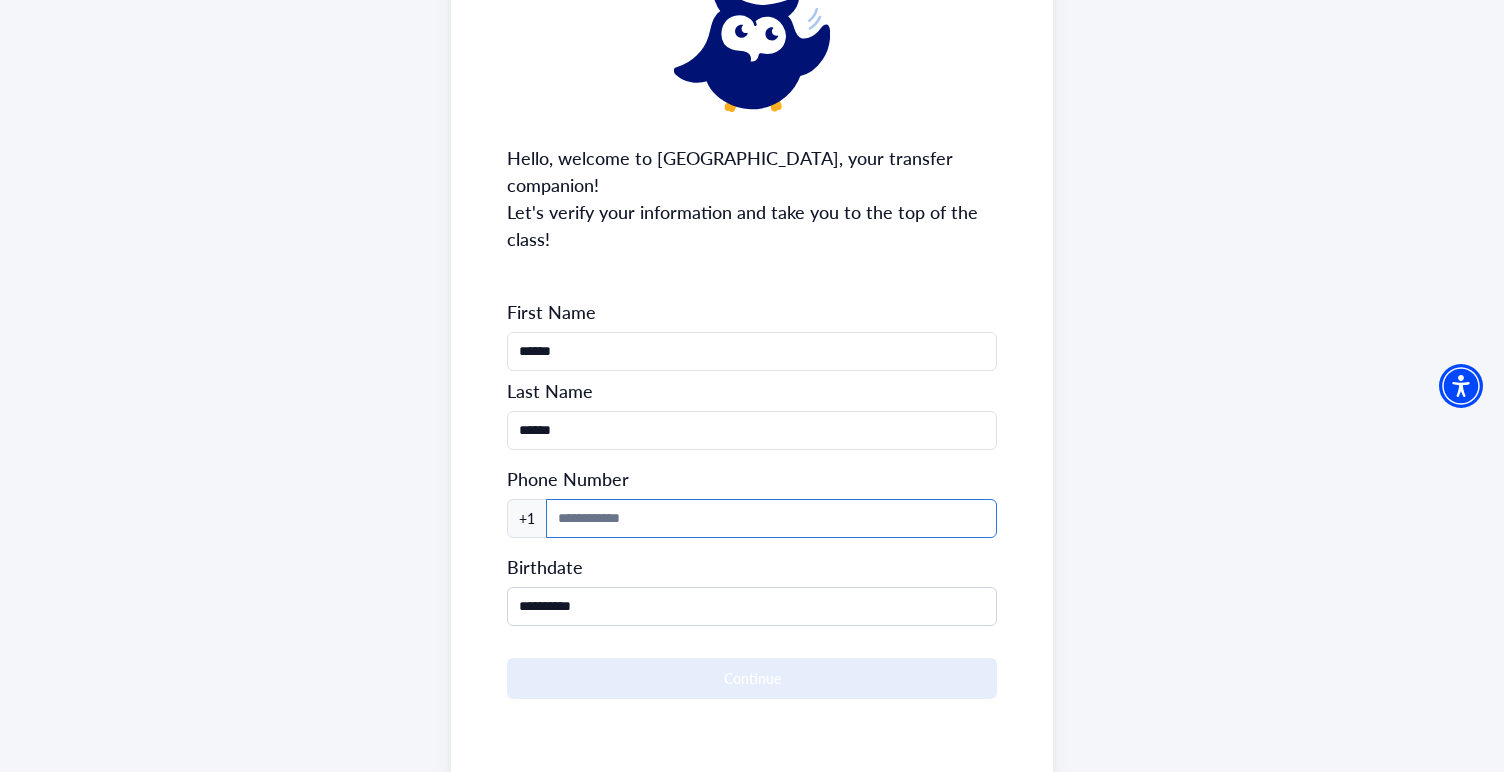 click at bounding box center (771, 518) 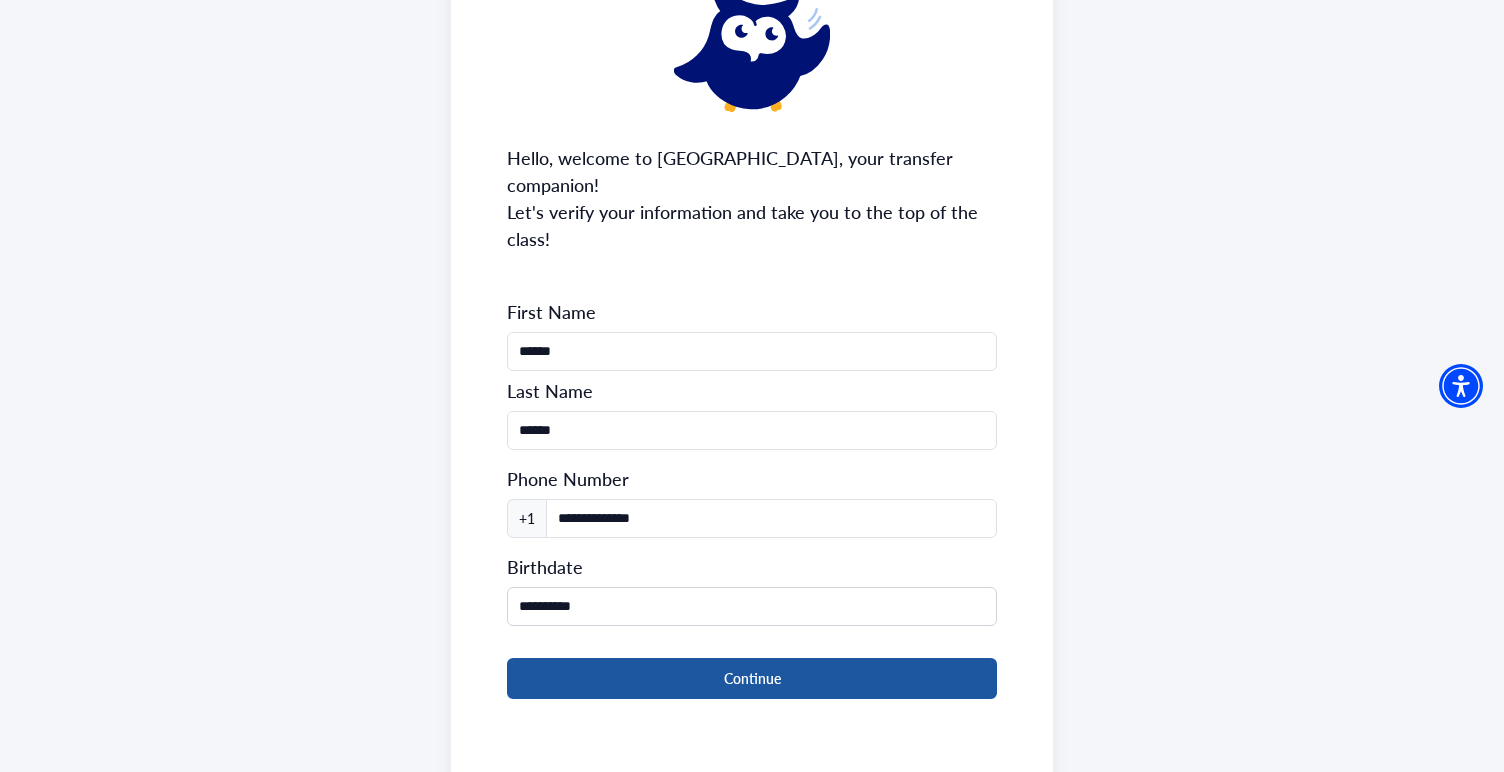 click on "Continue" at bounding box center (752, 678) 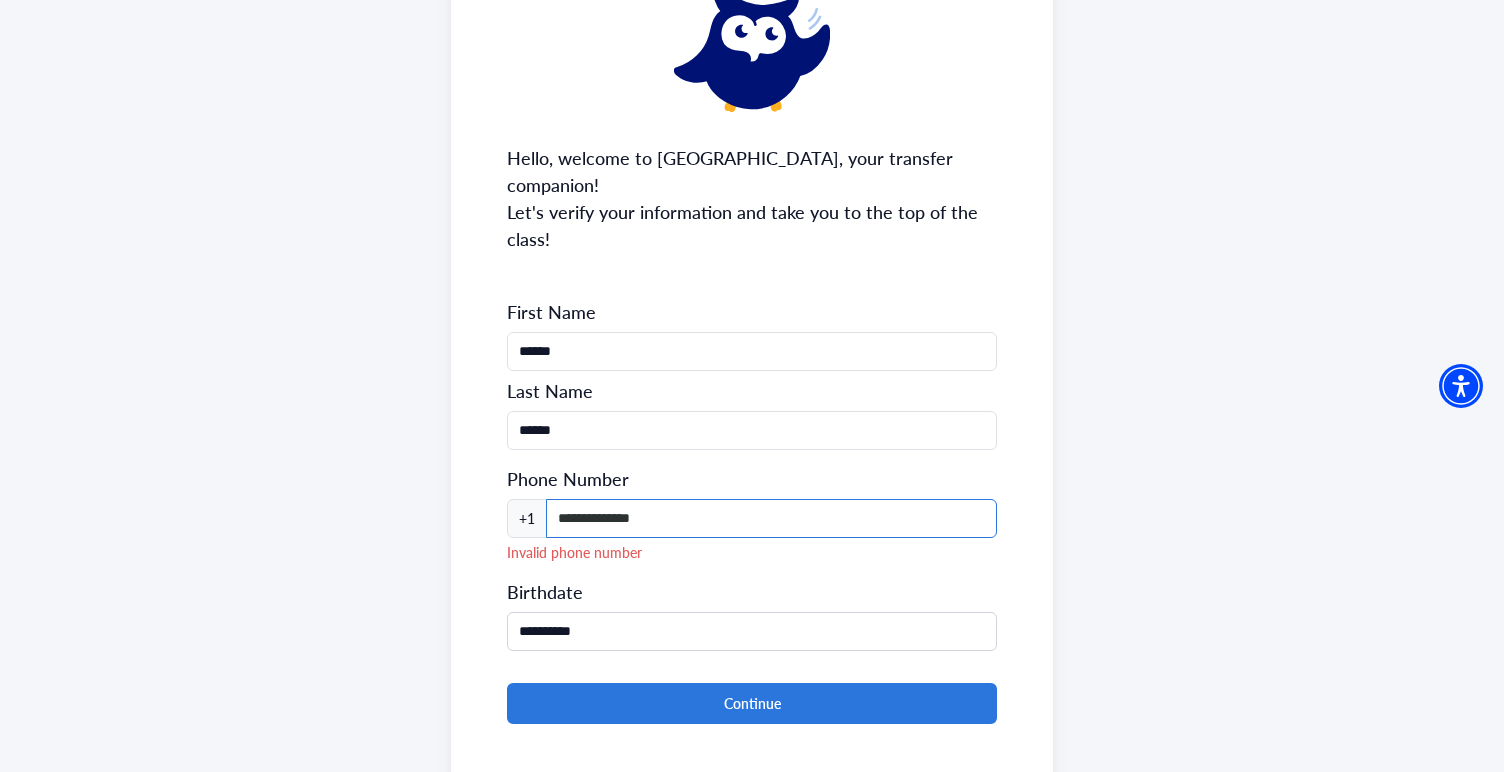 click on "**********" at bounding box center [771, 518] 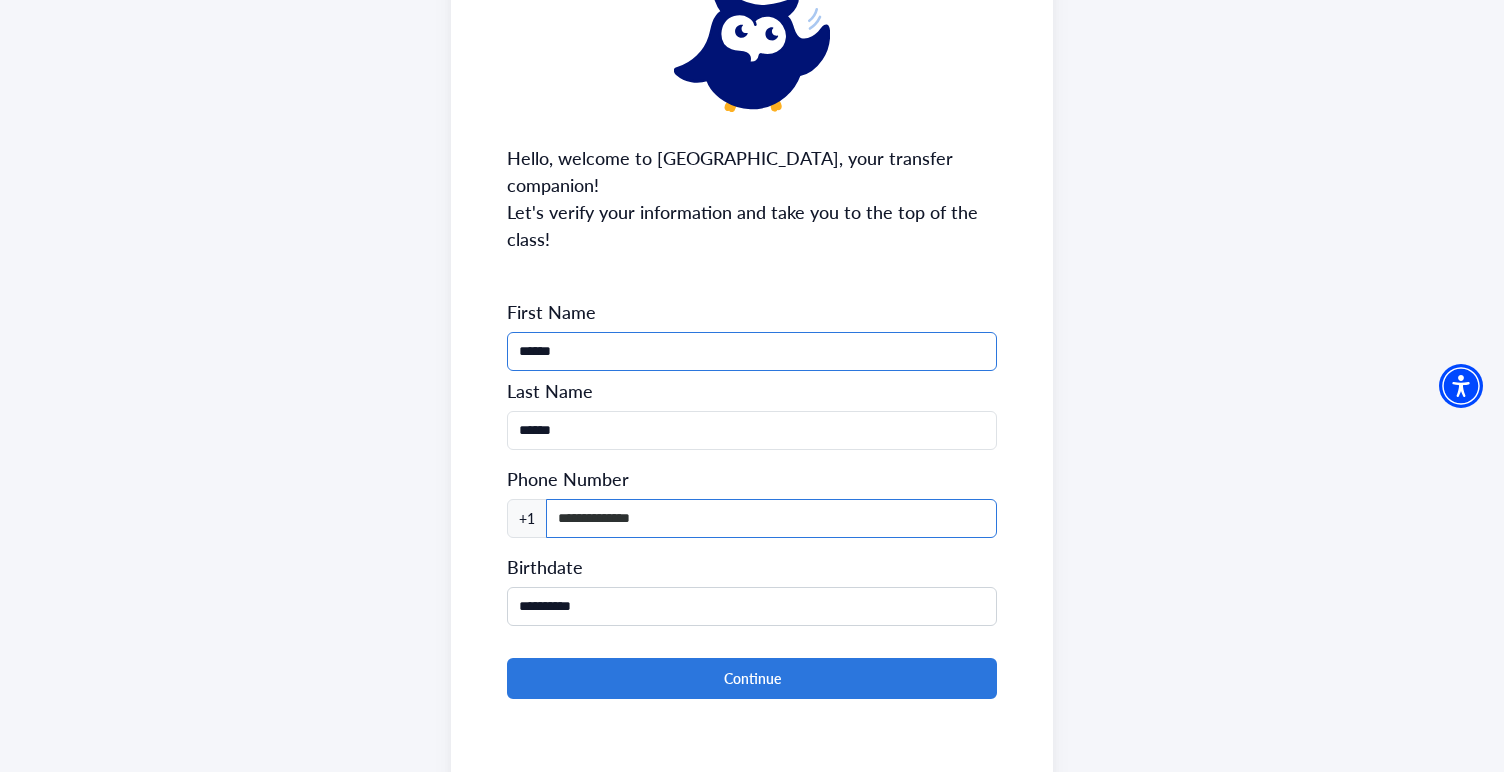 type on "**********" 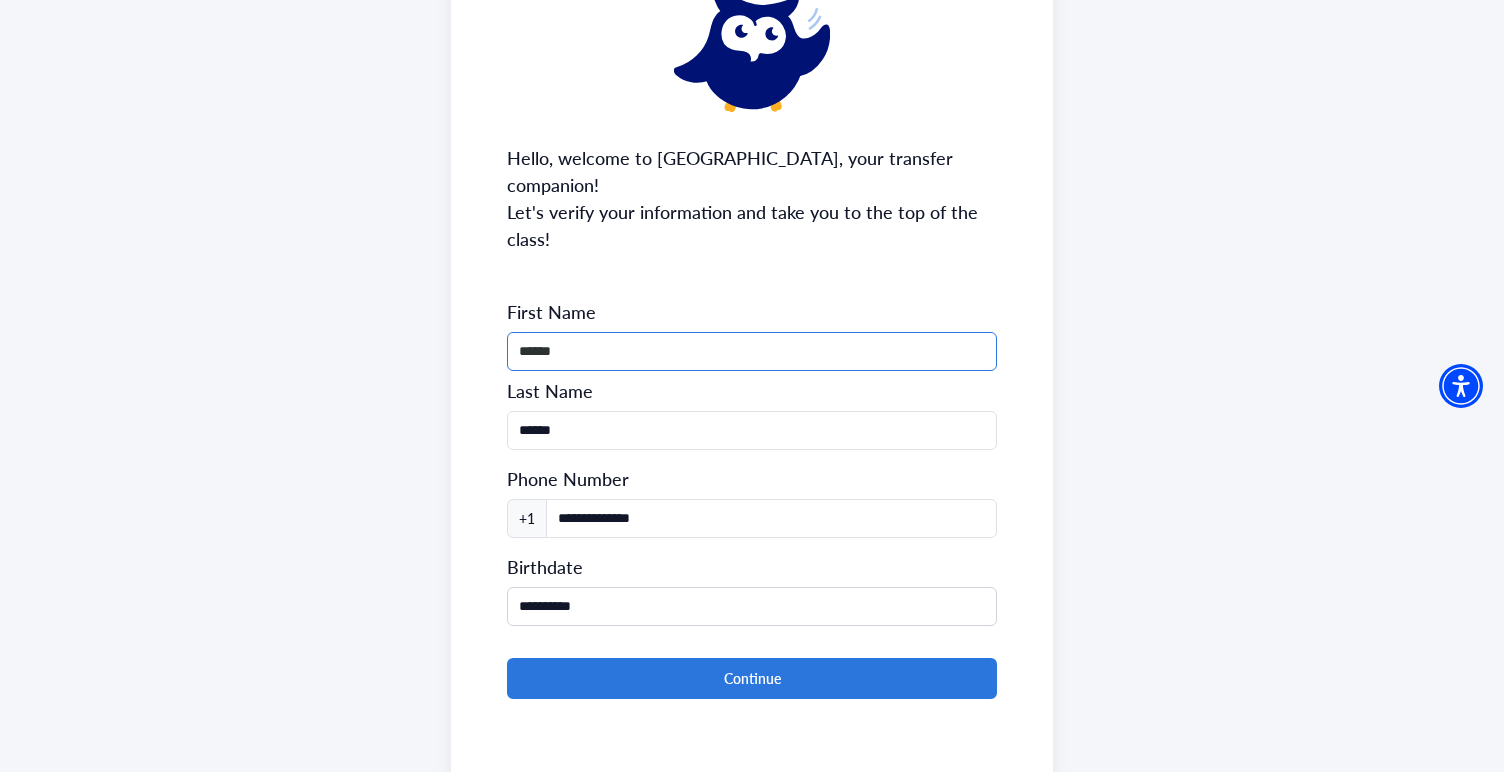 click on "******" at bounding box center (752, 351) 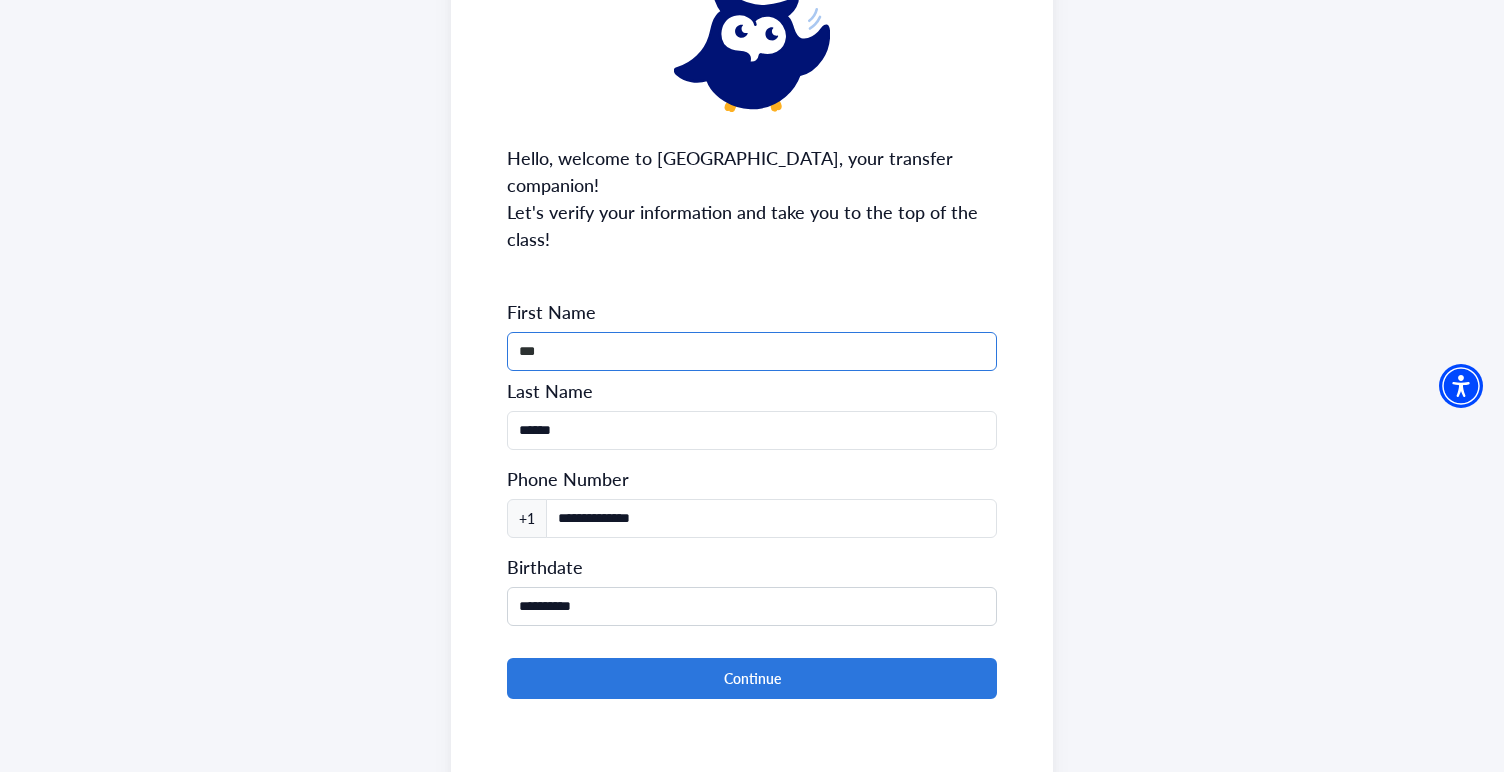 type on "***" 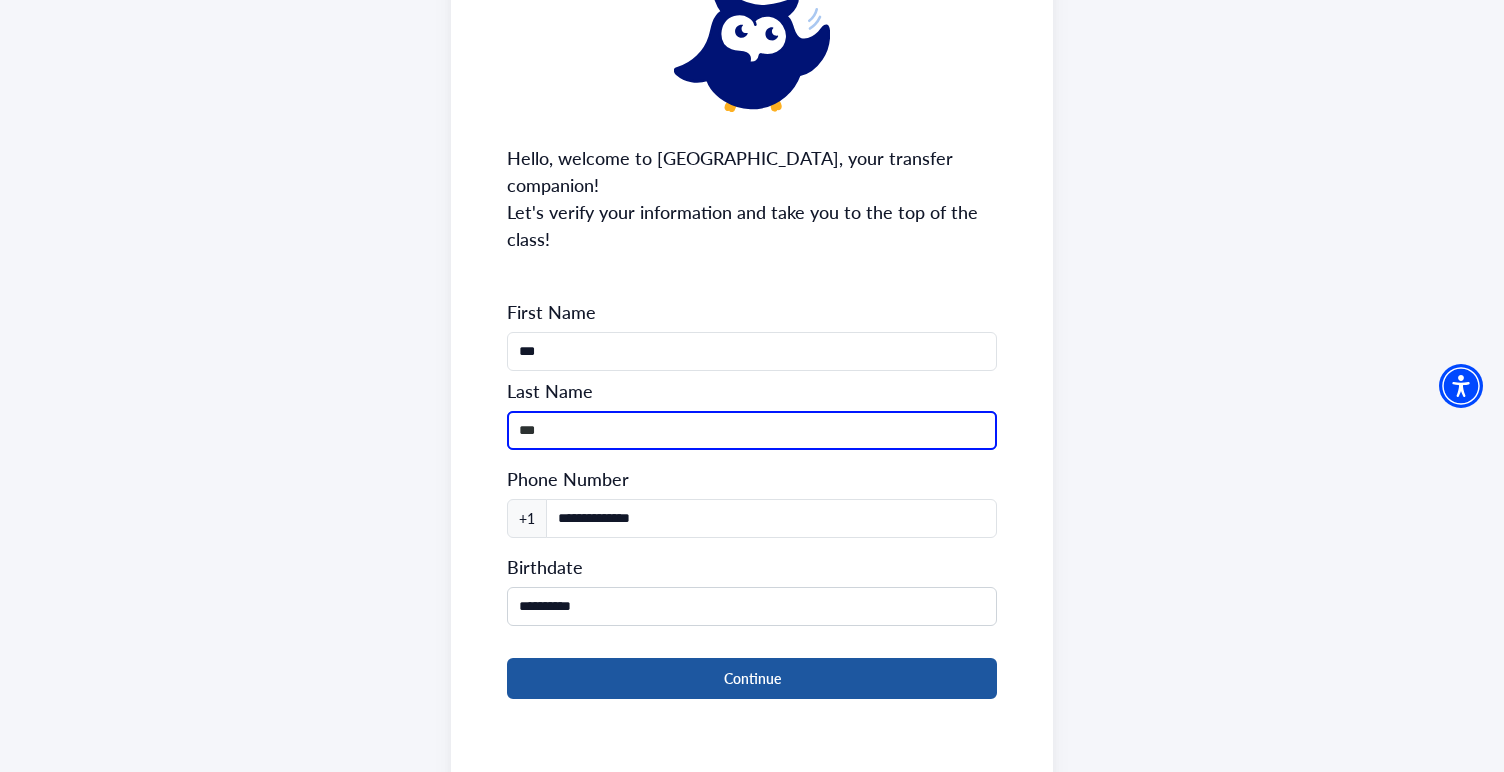 type on "***" 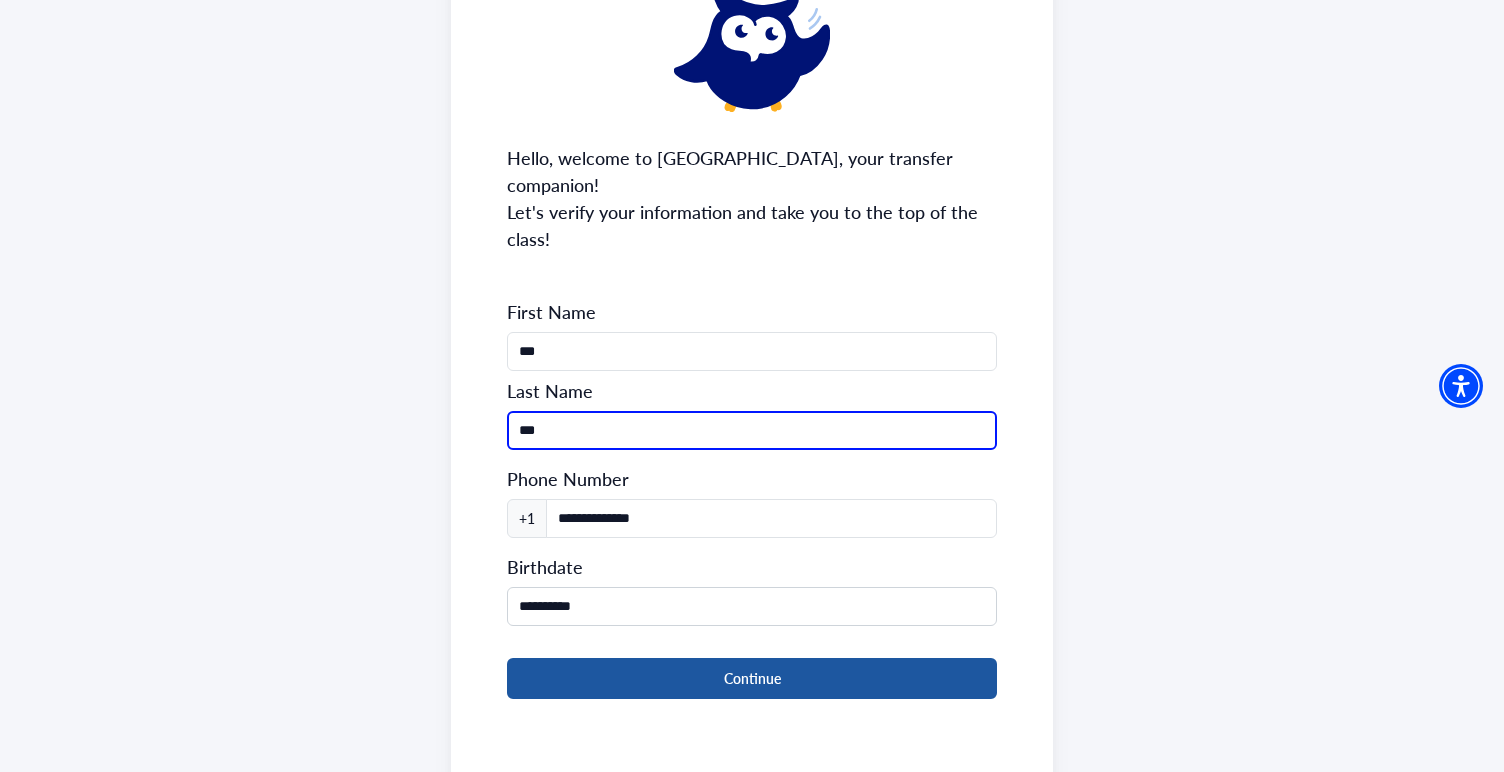 click on "Continue" at bounding box center [752, 678] 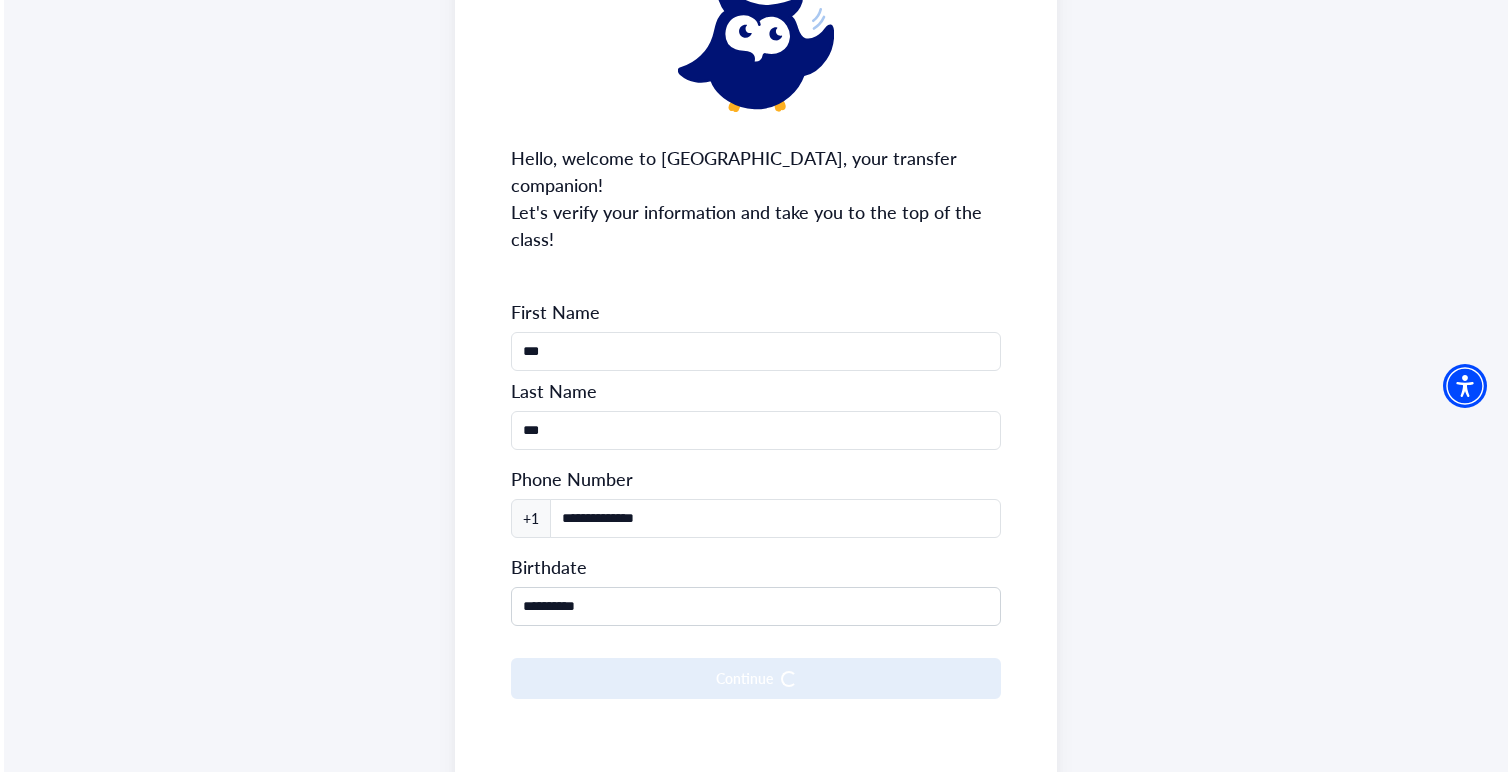 scroll, scrollTop: 0, scrollLeft: 0, axis: both 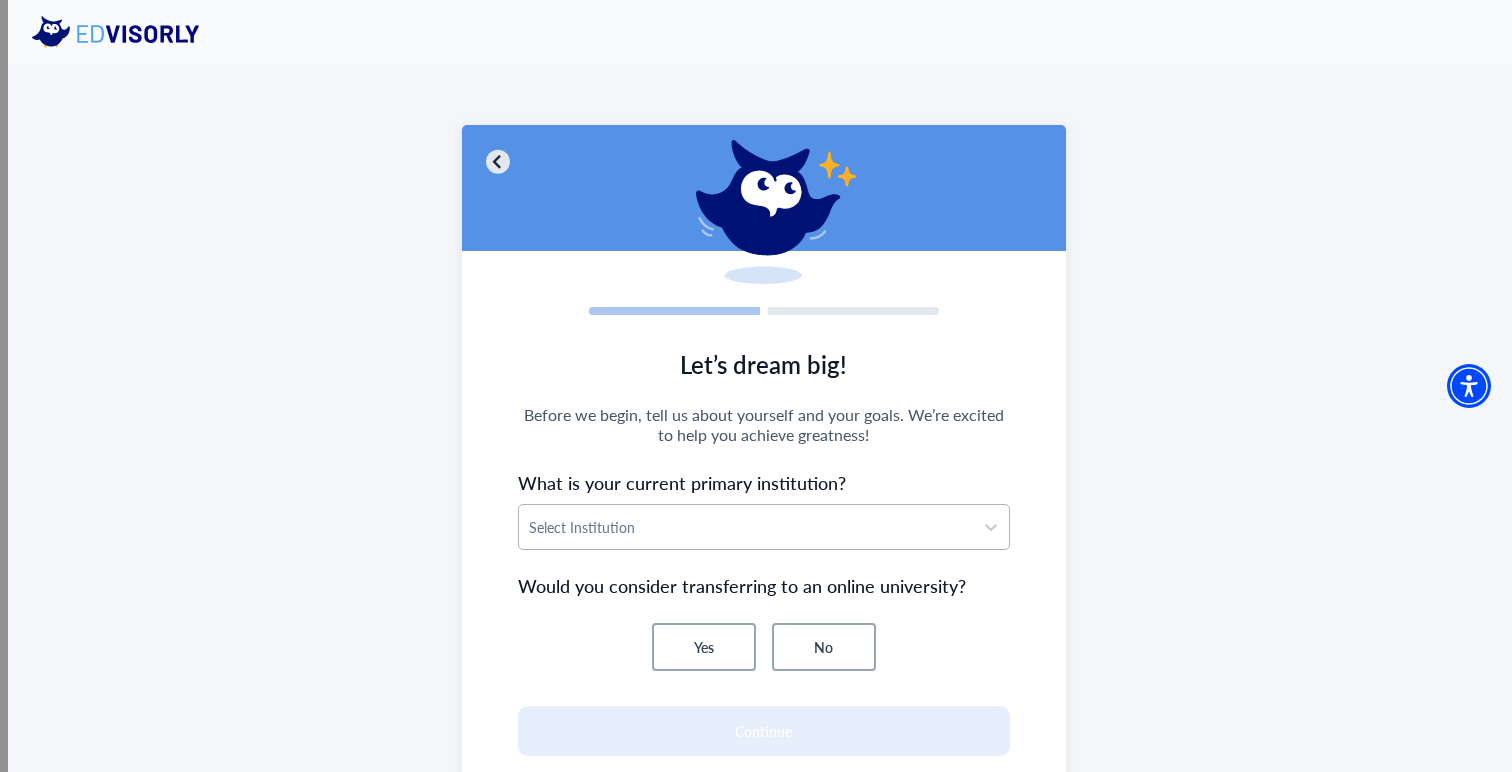 click at bounding box center (746, 527) 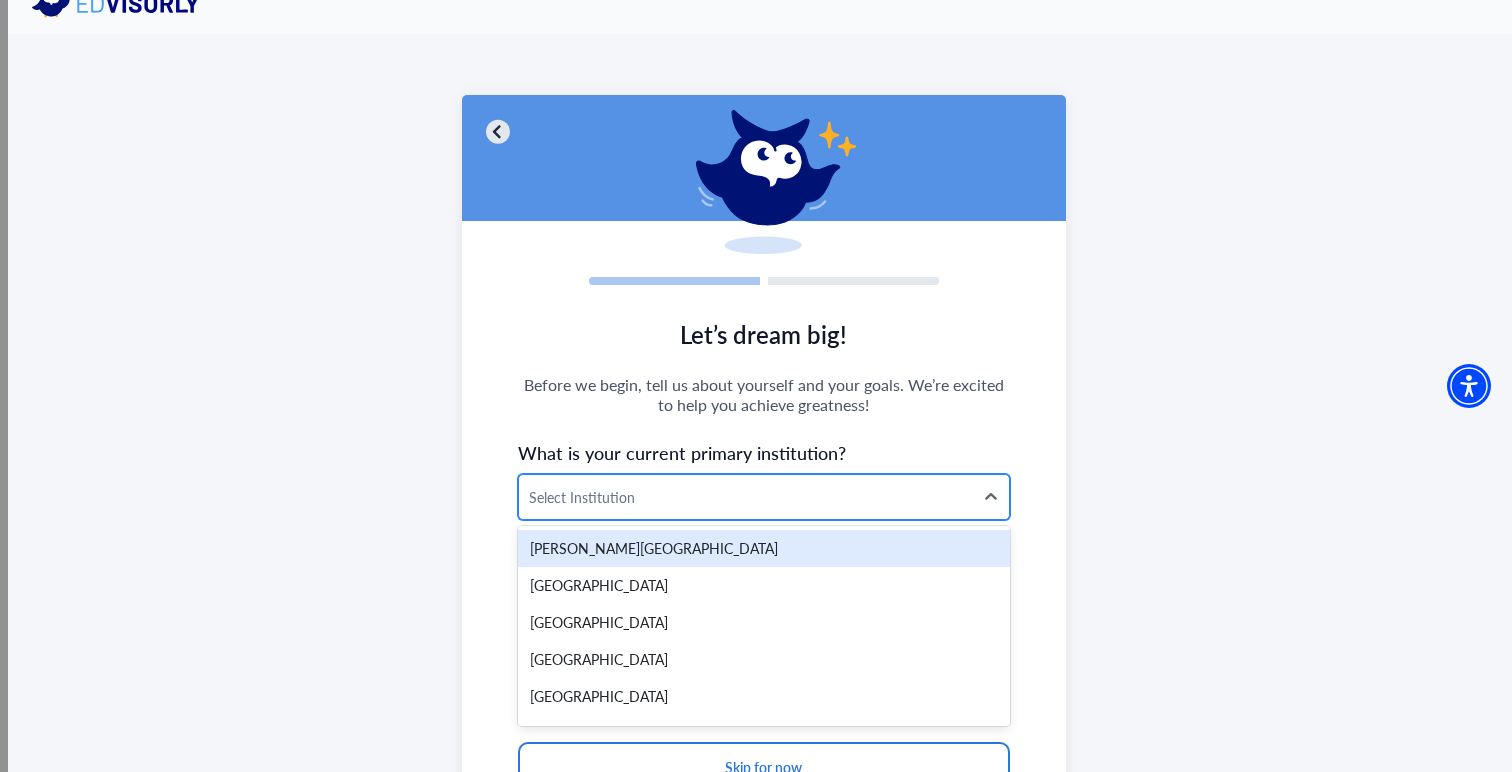 scroll, scrollTop: 37, scrollLeft: 0, axis: vertical 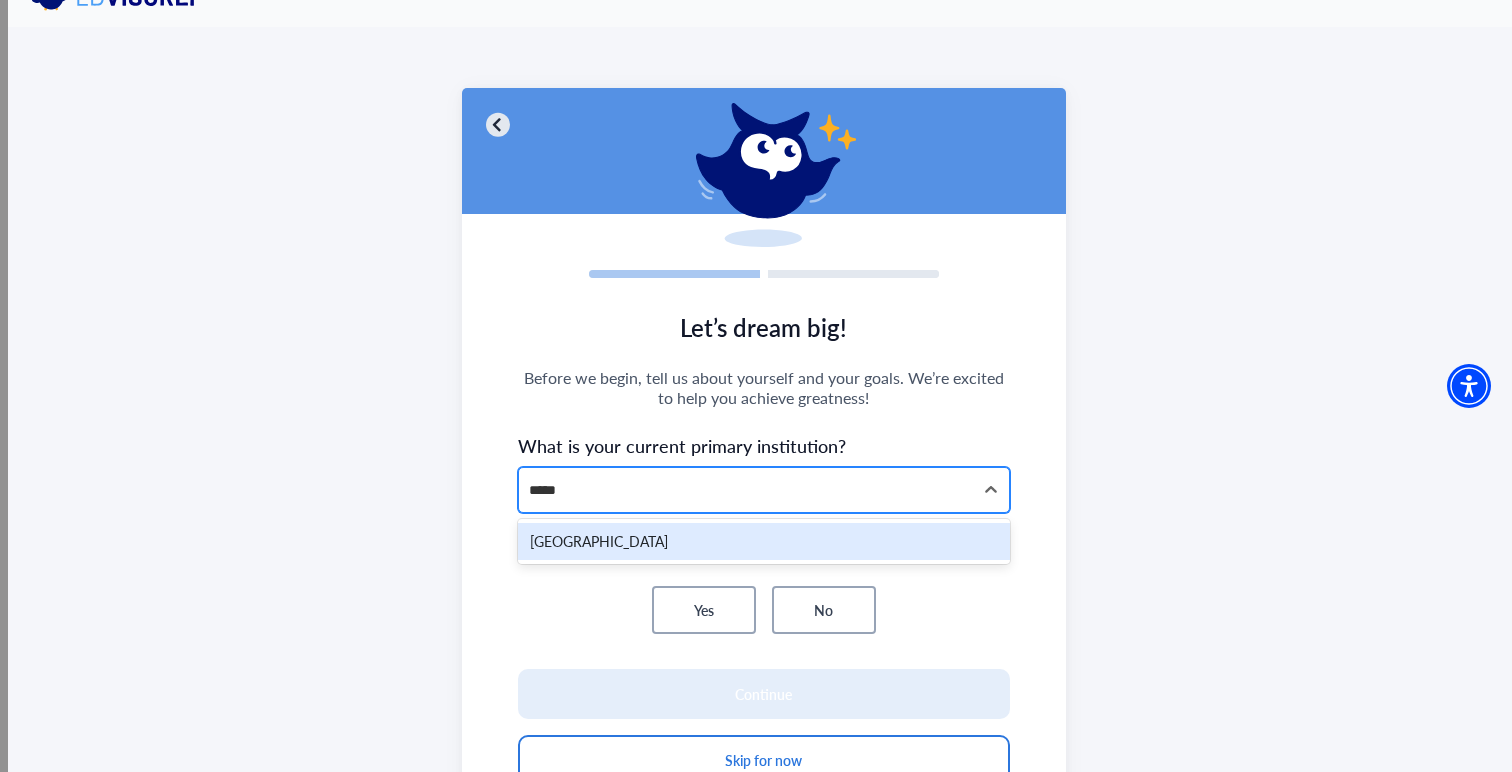 type on "******" 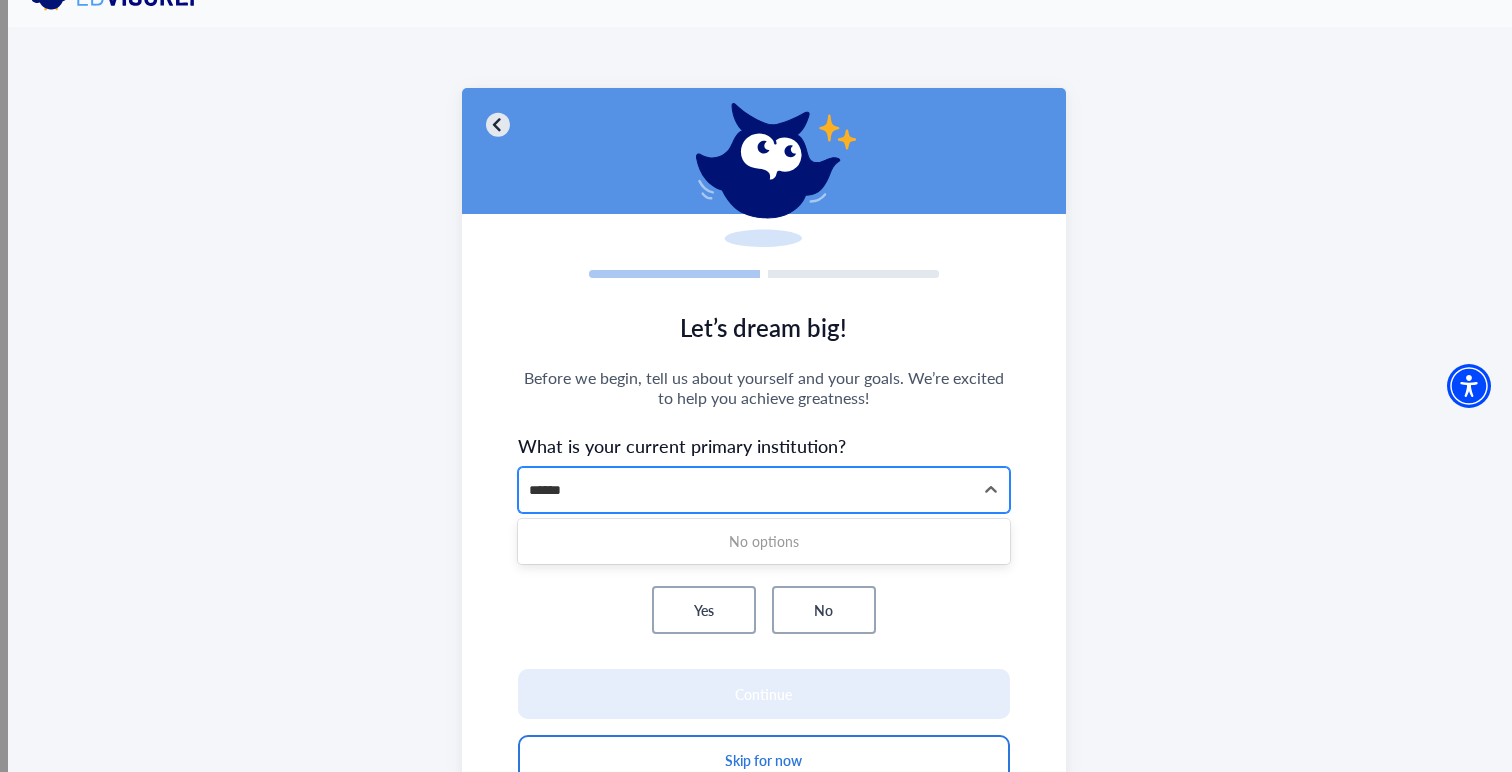 type 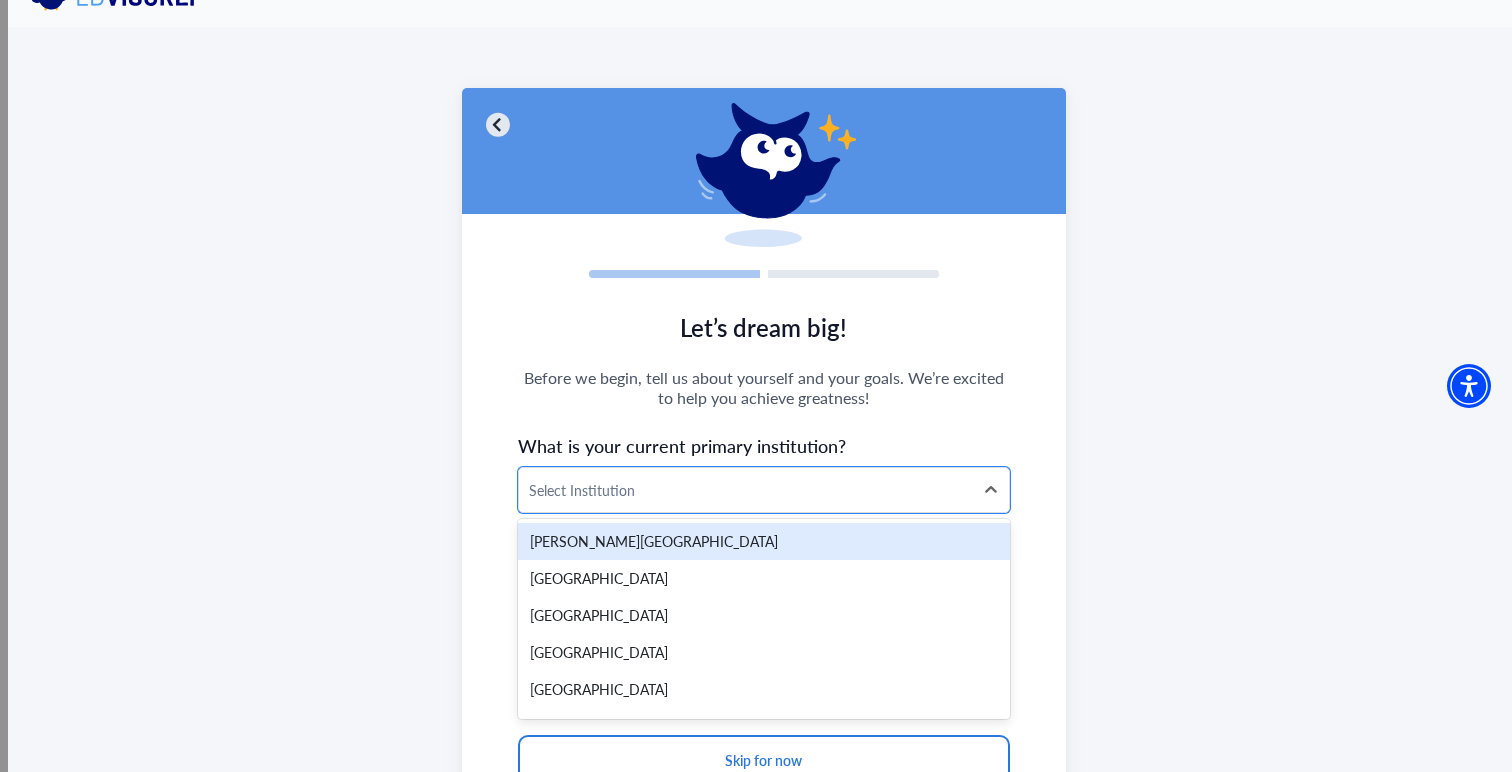 click on "What is your current primary institution?" at bounding box center (764, 445) 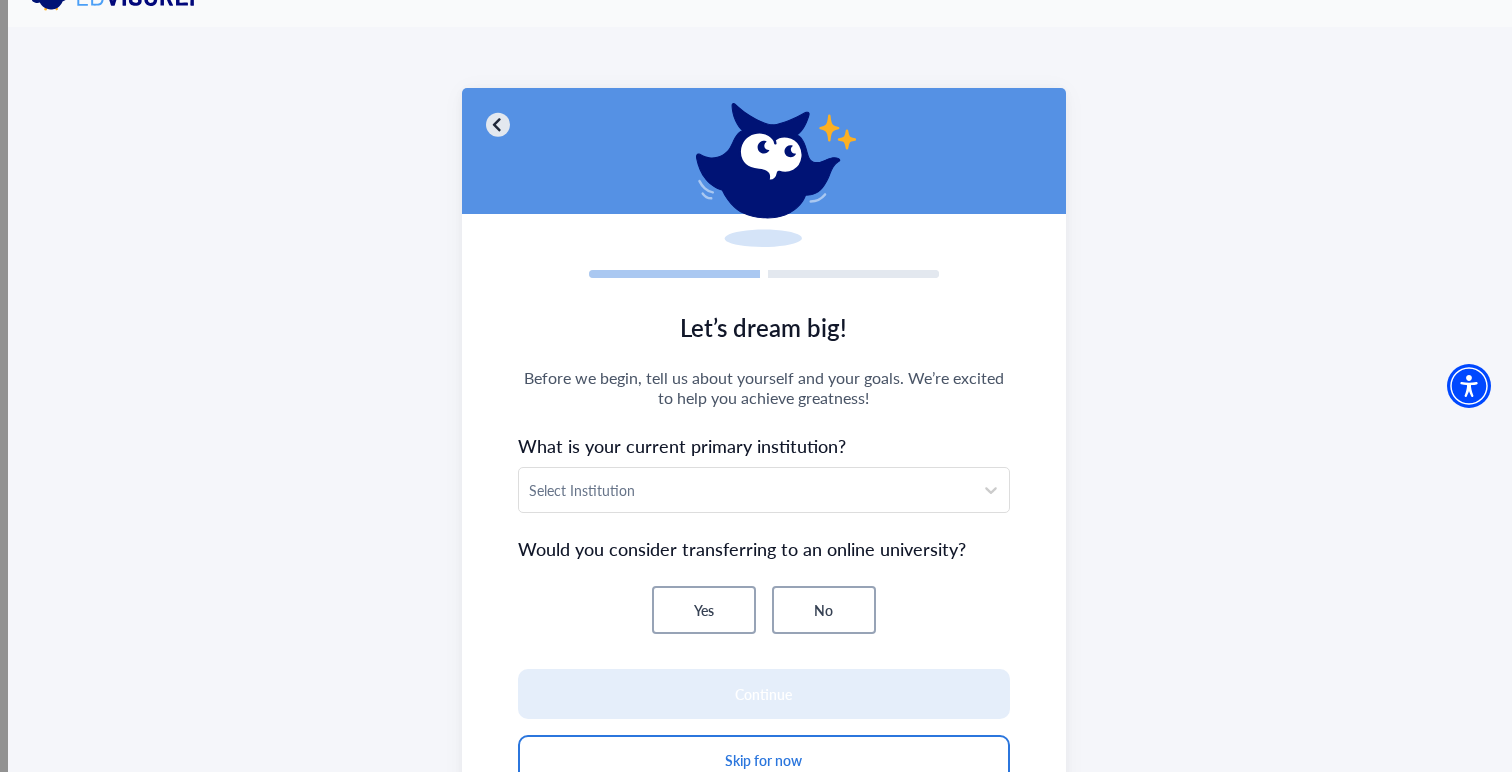 click on "No" at bounding box center (824, 610) 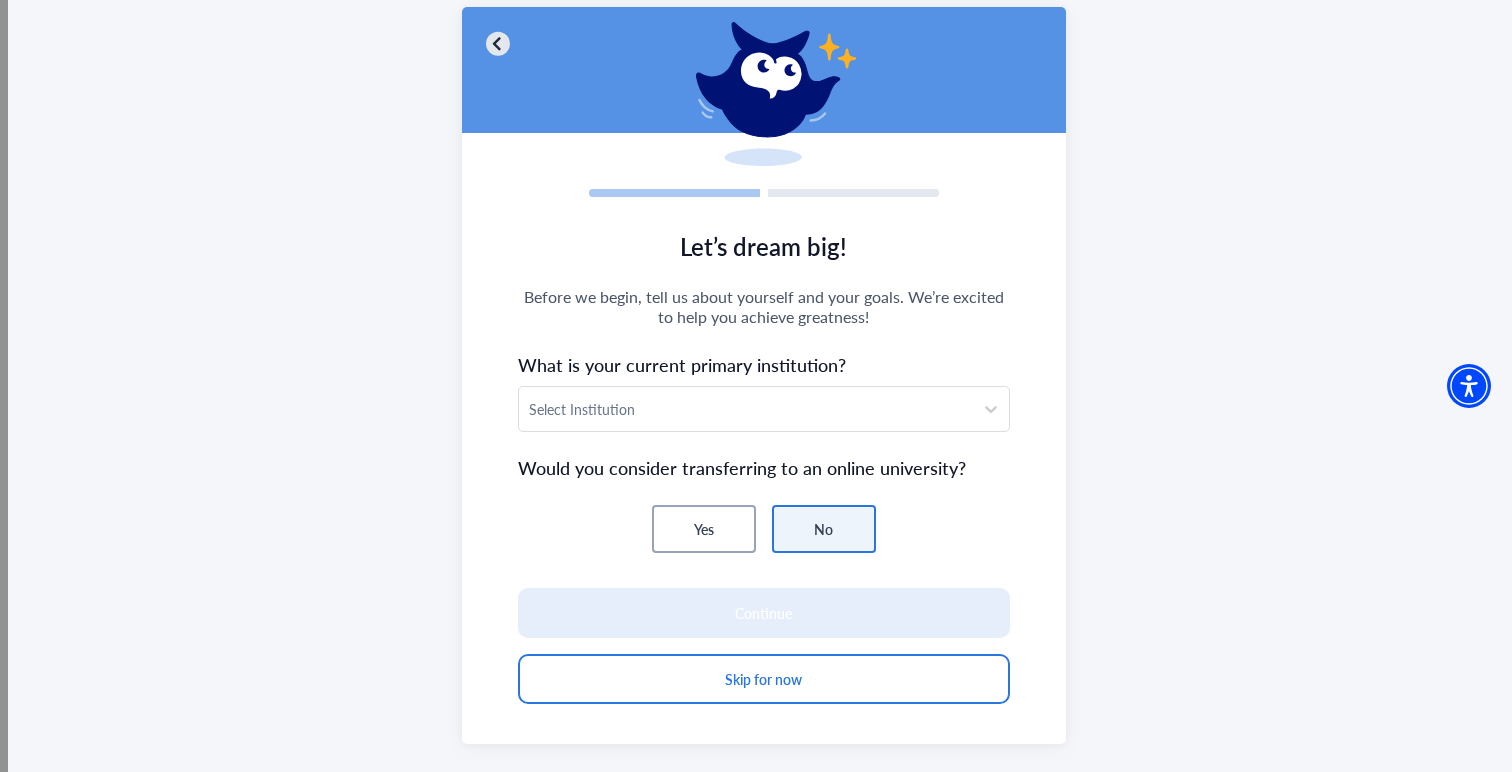 scroll, scrollTop: 151, scrollLeft: 0, axis: vertical 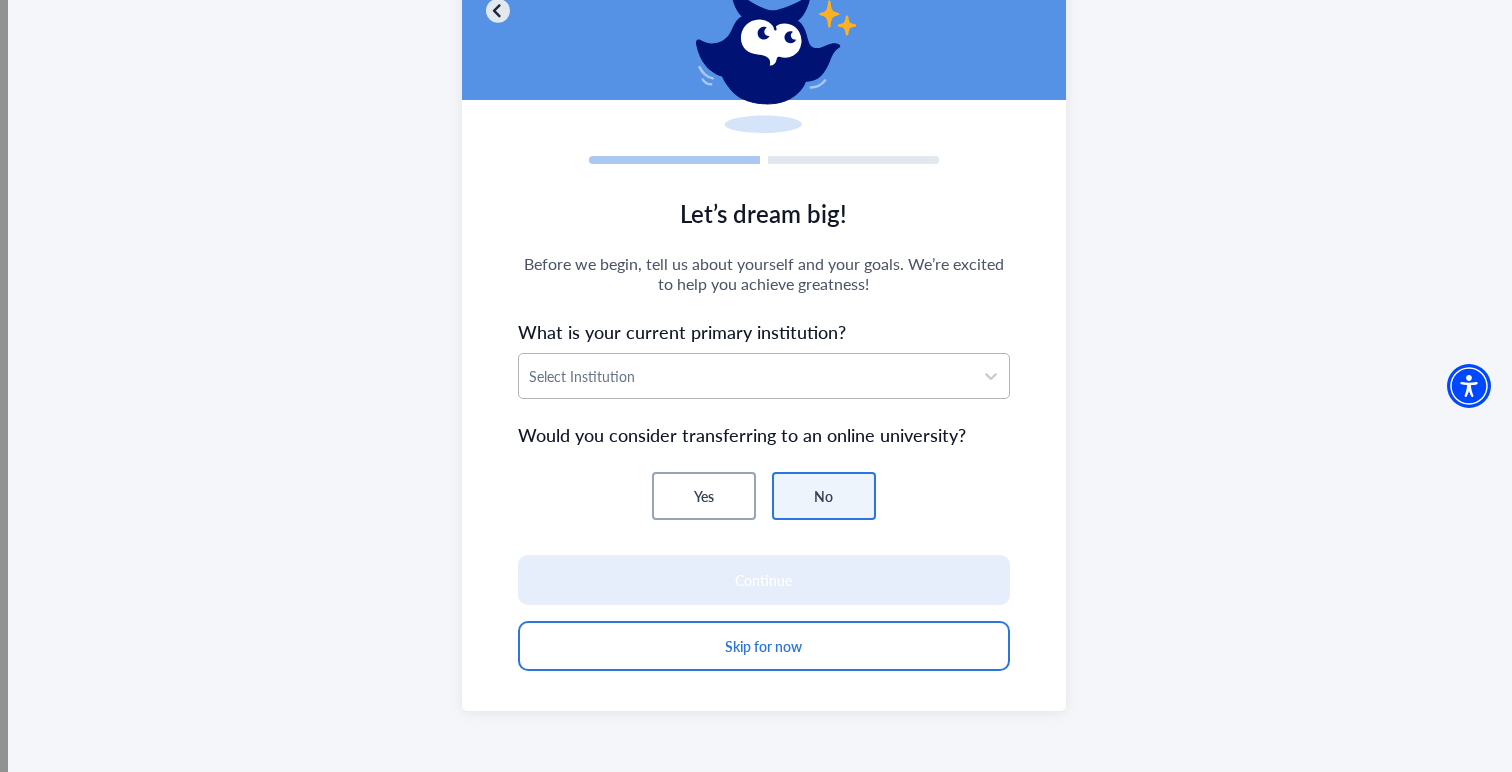 click at bounding box center [746, 376] 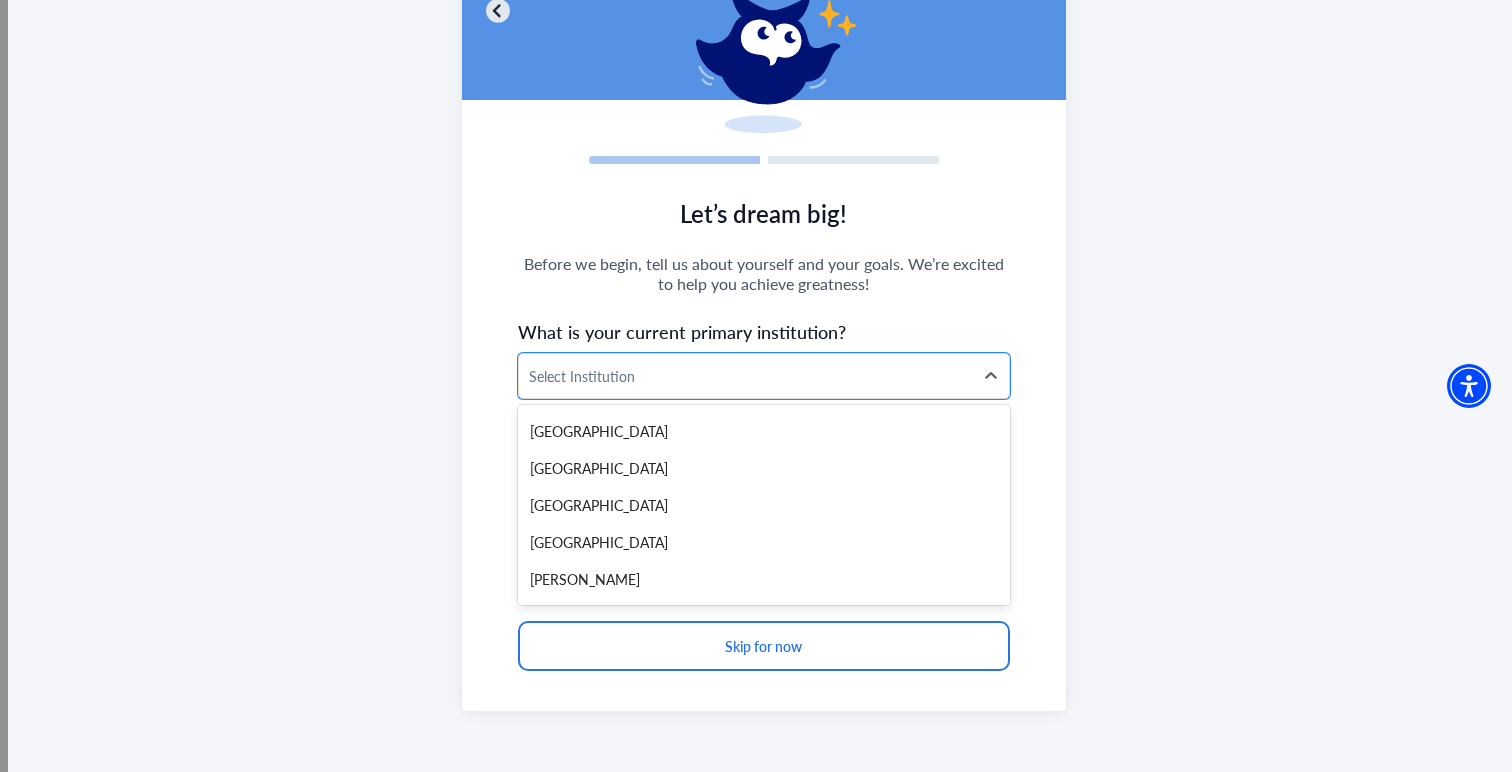 scroll, scrollTop: 13350, scrollLeft: 0, axis: vertical 